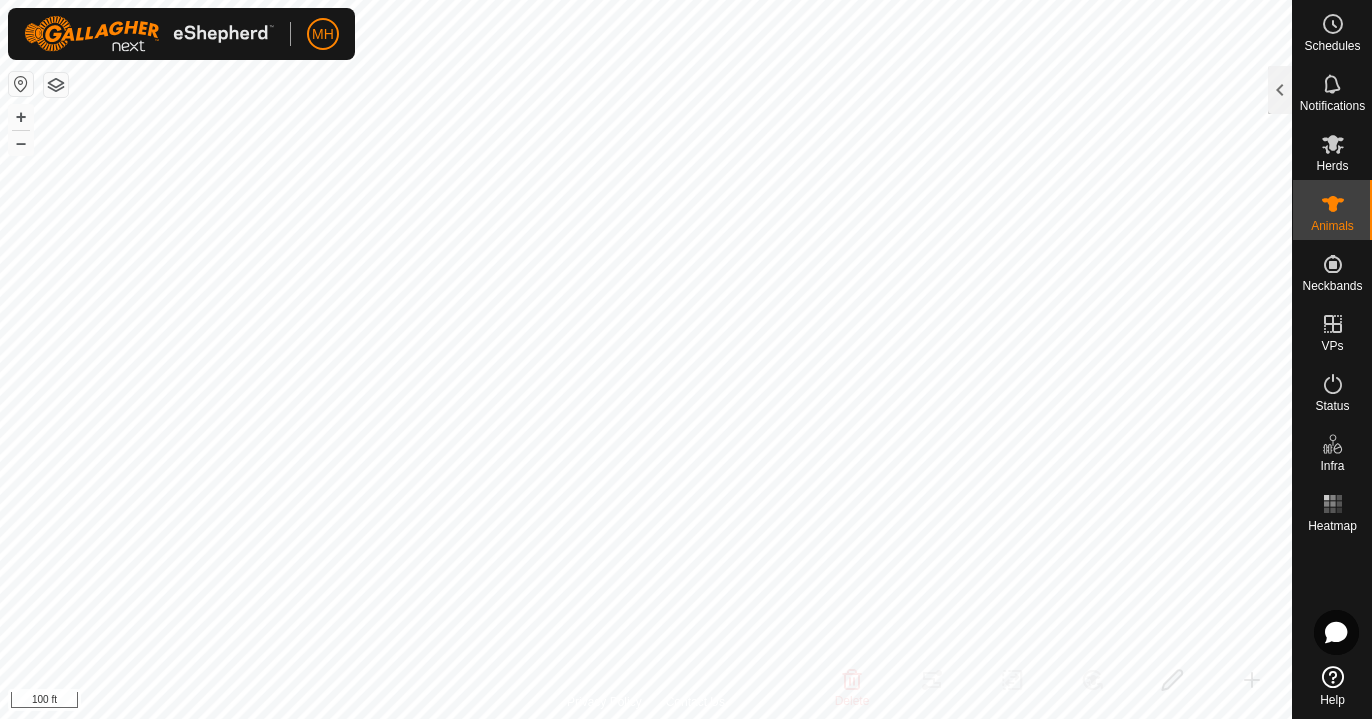 scroll, scrollTop: 0, scrollLeft: 0, axis: both 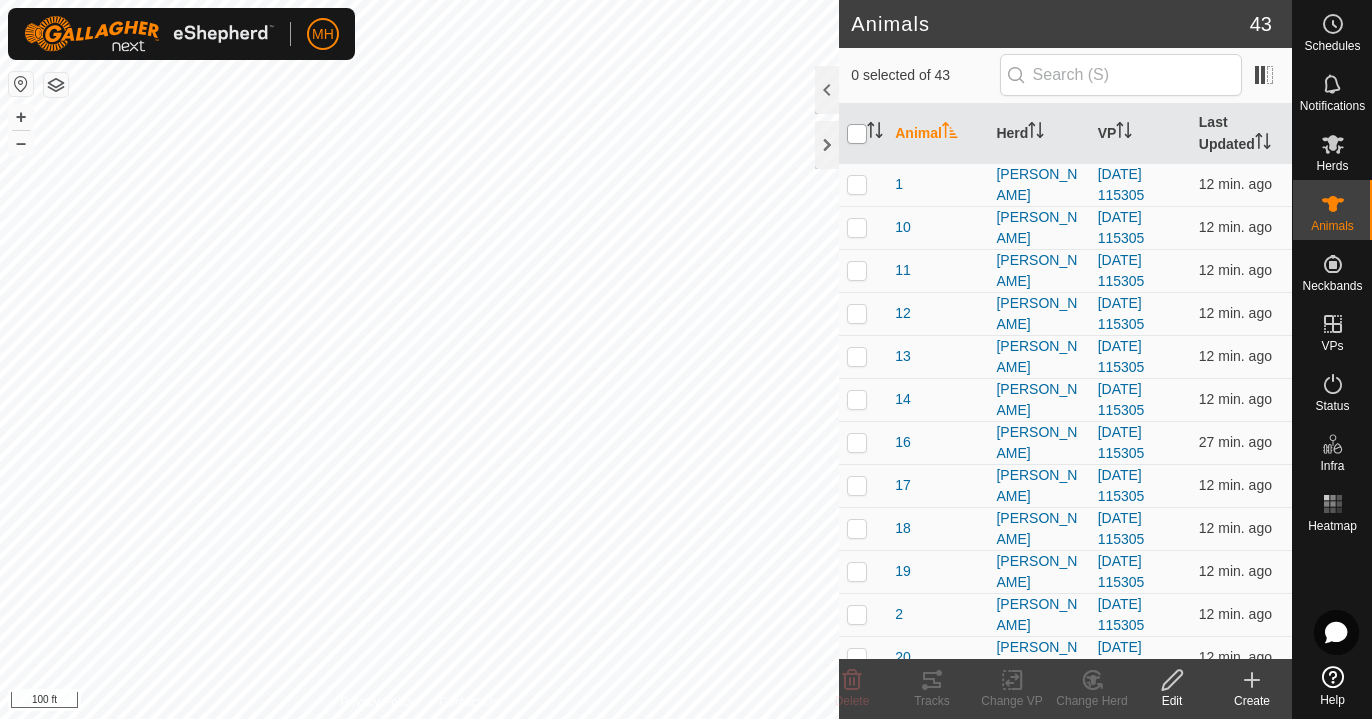 click at bounding box center (857, 134) 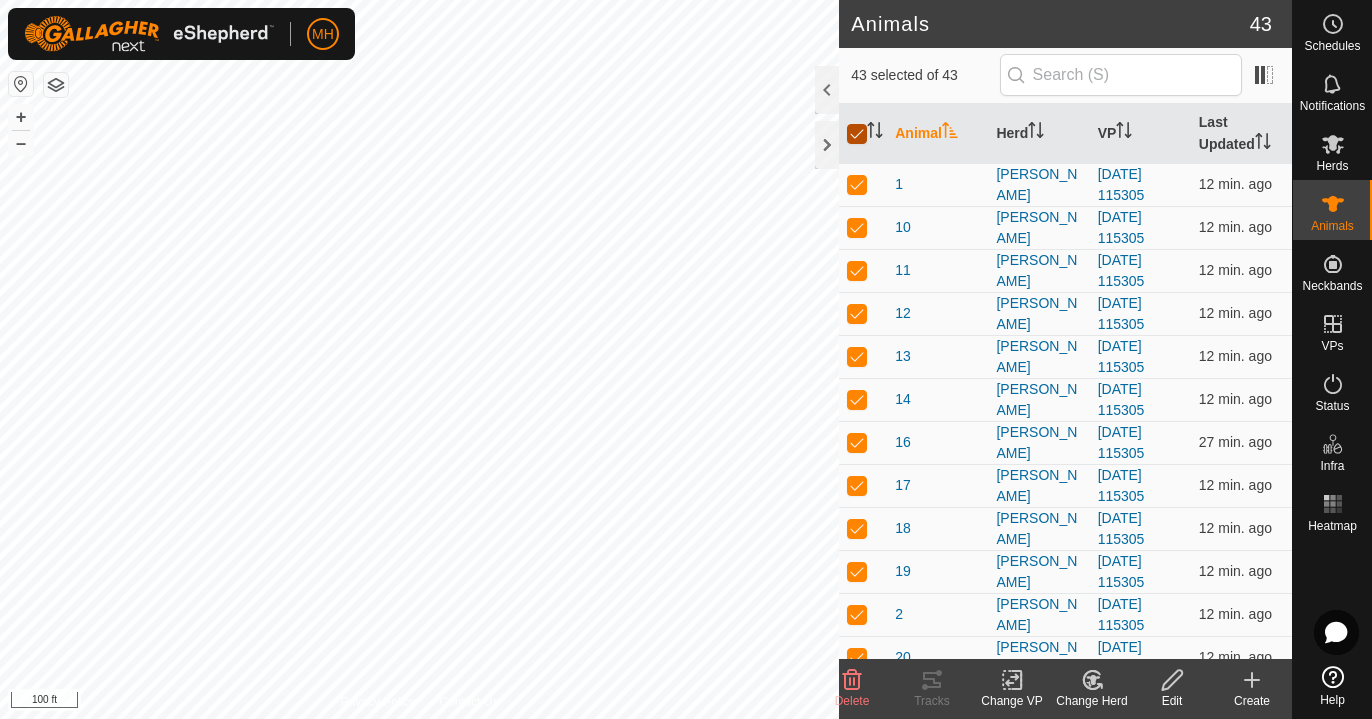 click at bounding box center [857, 134] 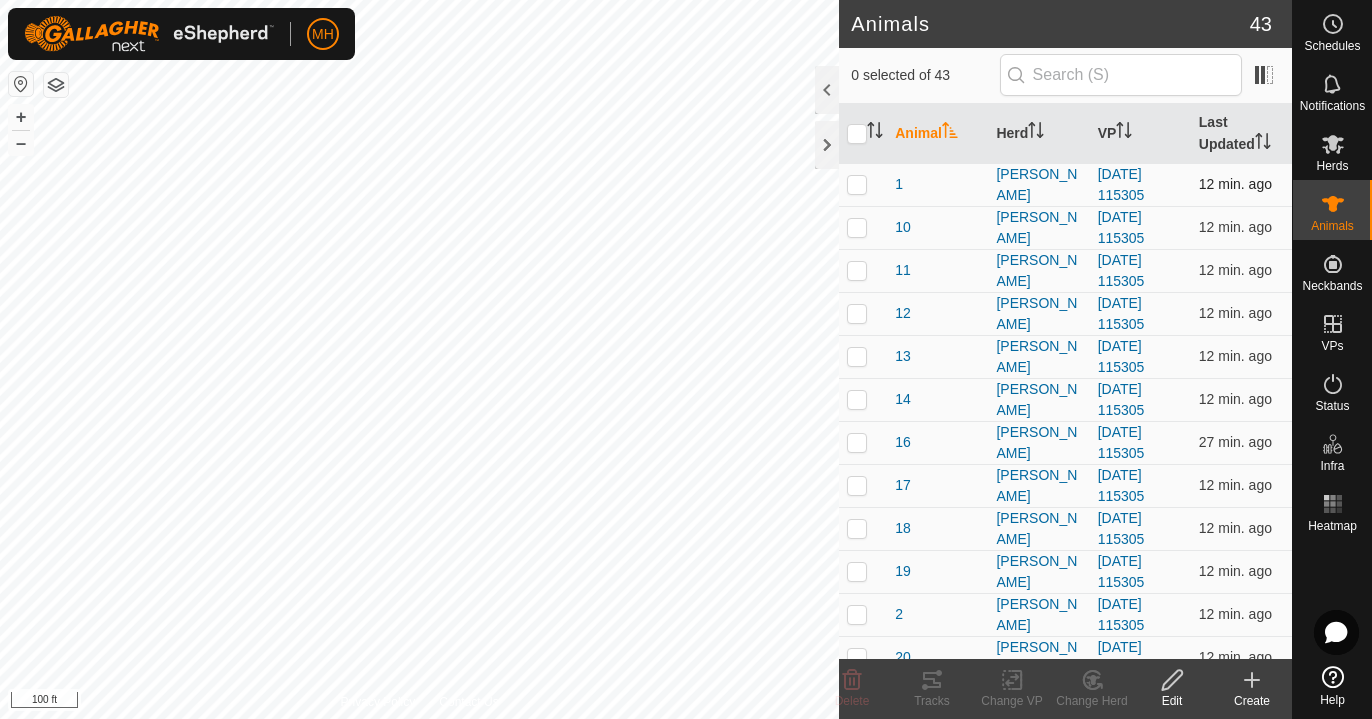 click at bounding box center (857, 184) 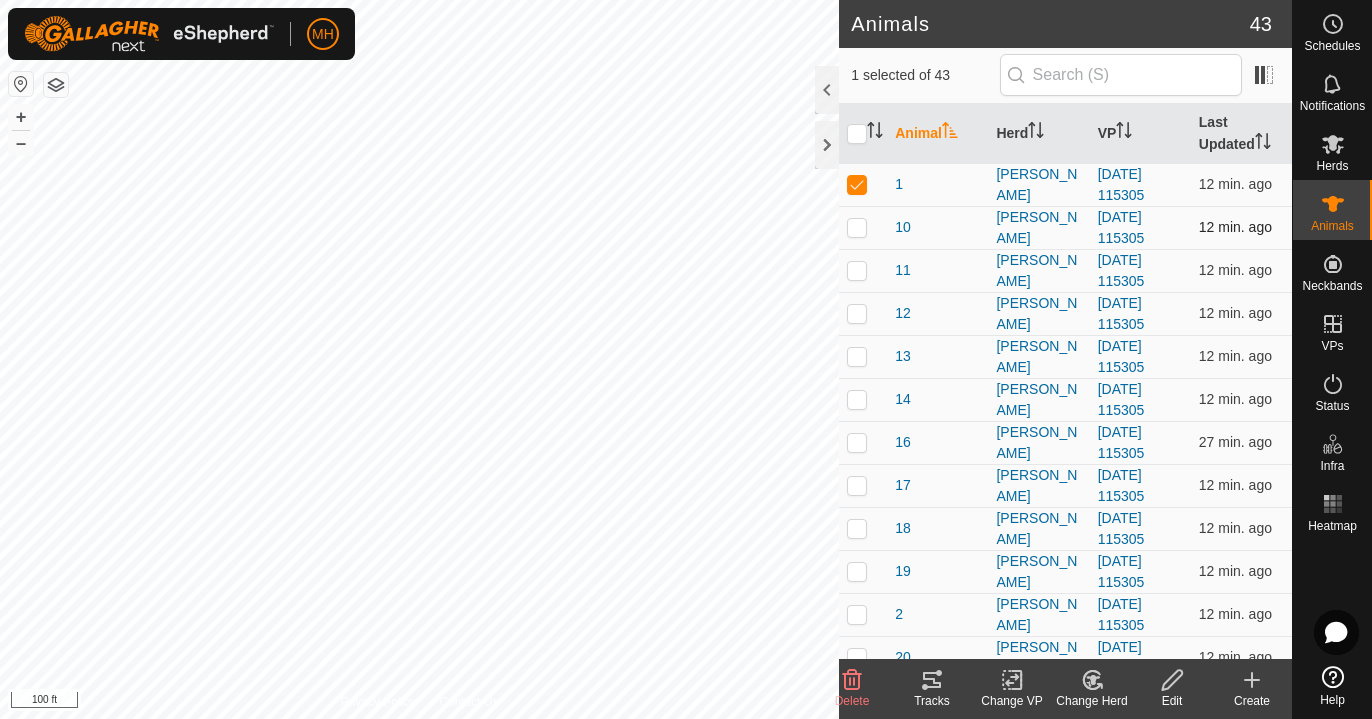 click at bounding box center [863, 227] 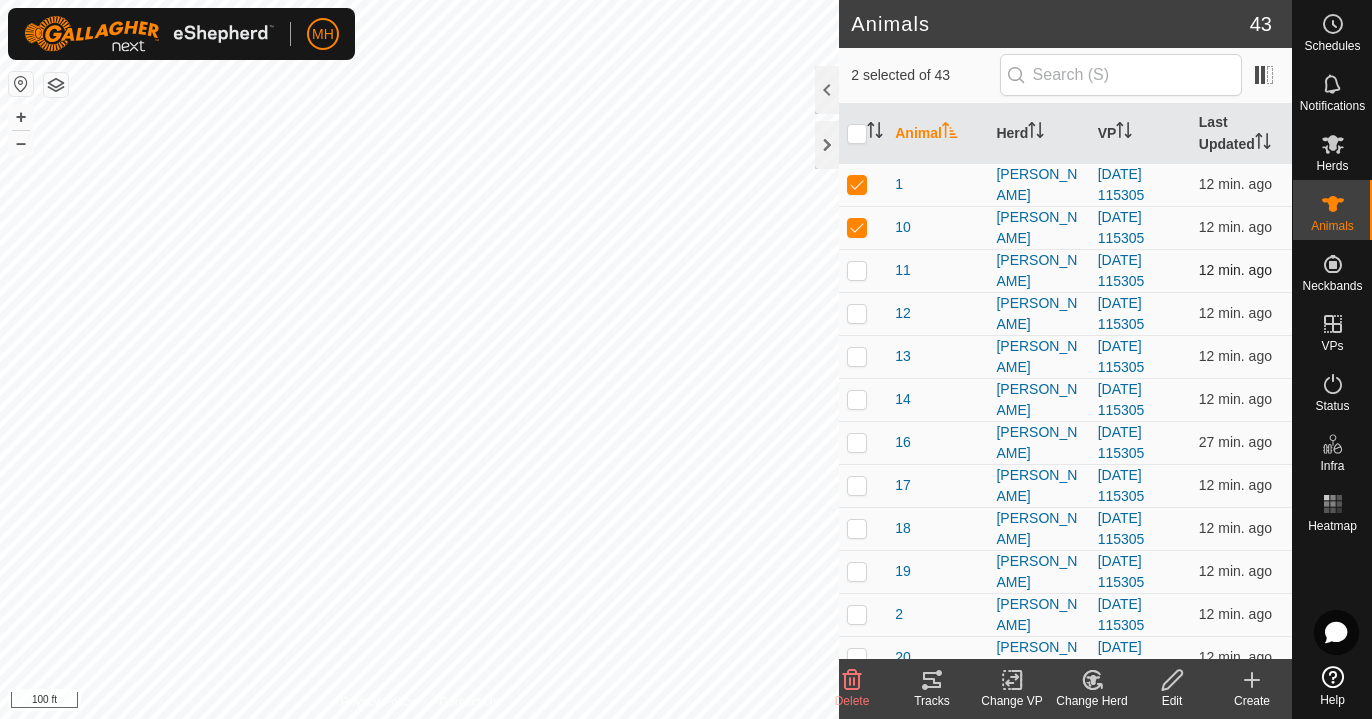 click at bounding box center (857, 270) 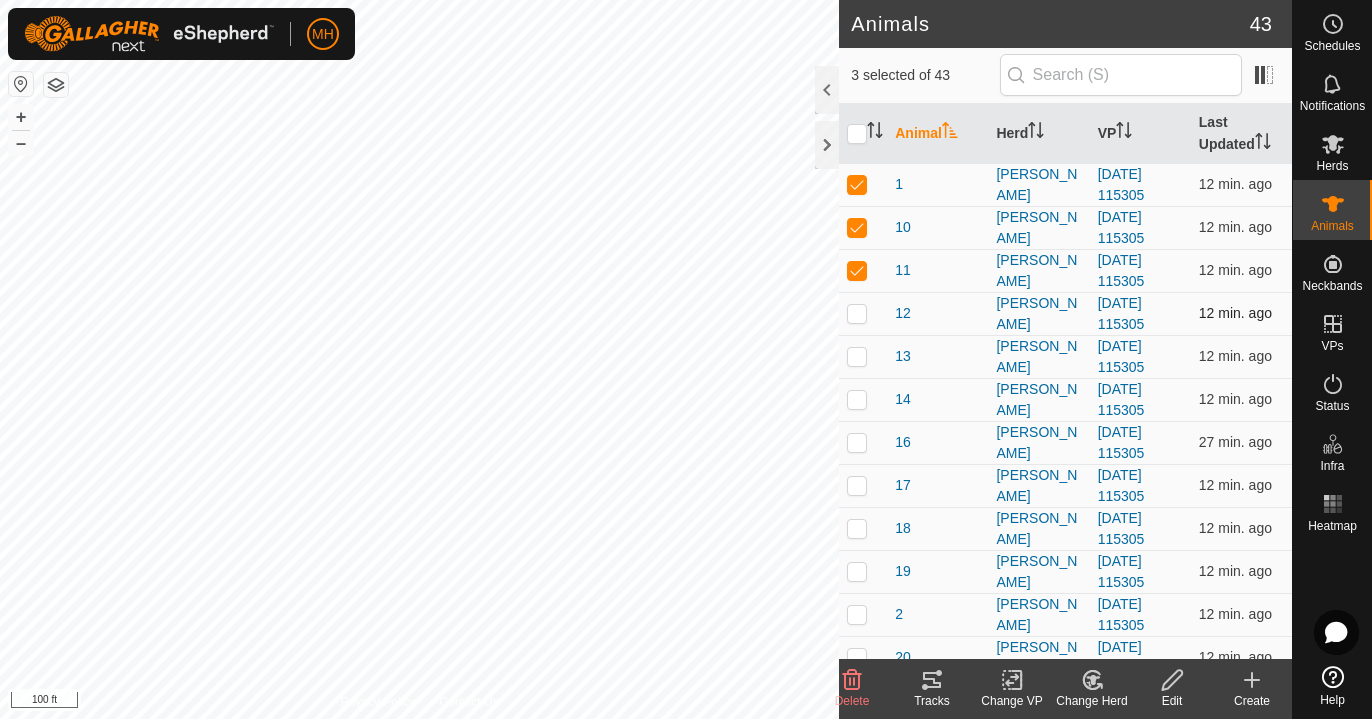click at bounding box center [857, 313] 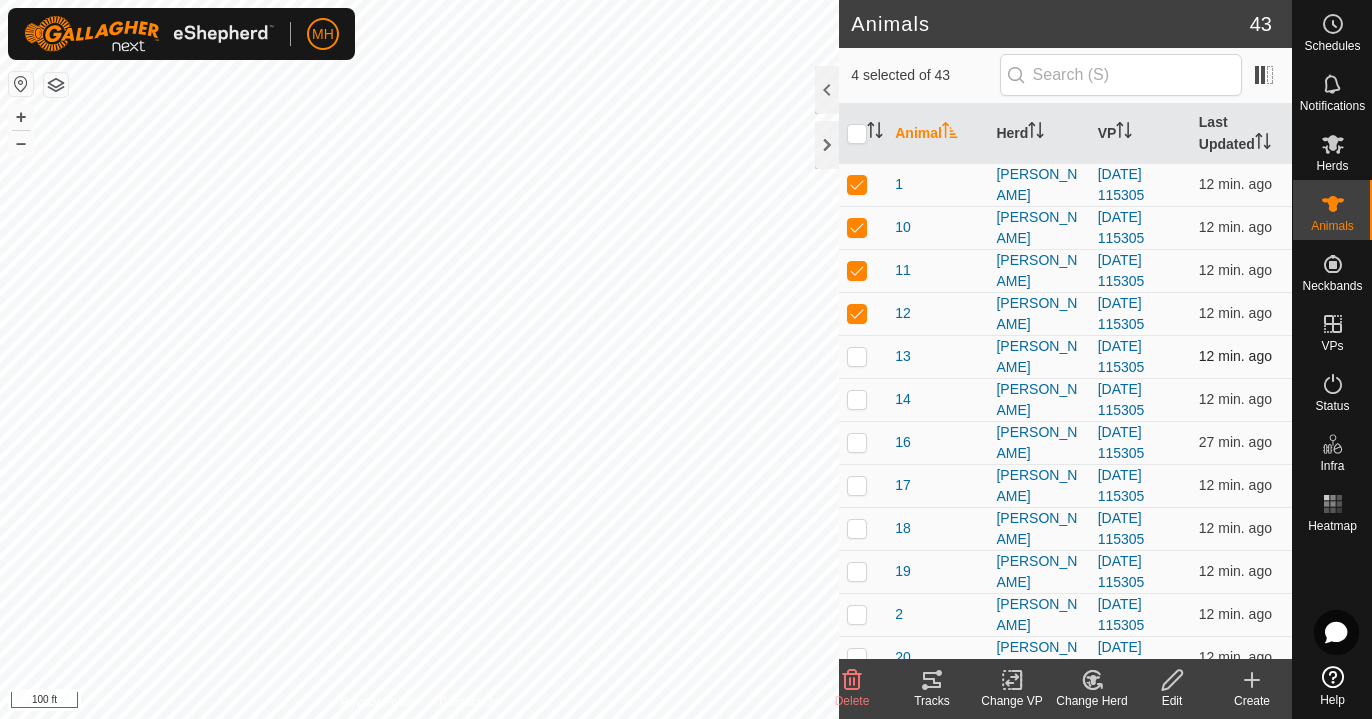 click at bounding box center [857, 356] 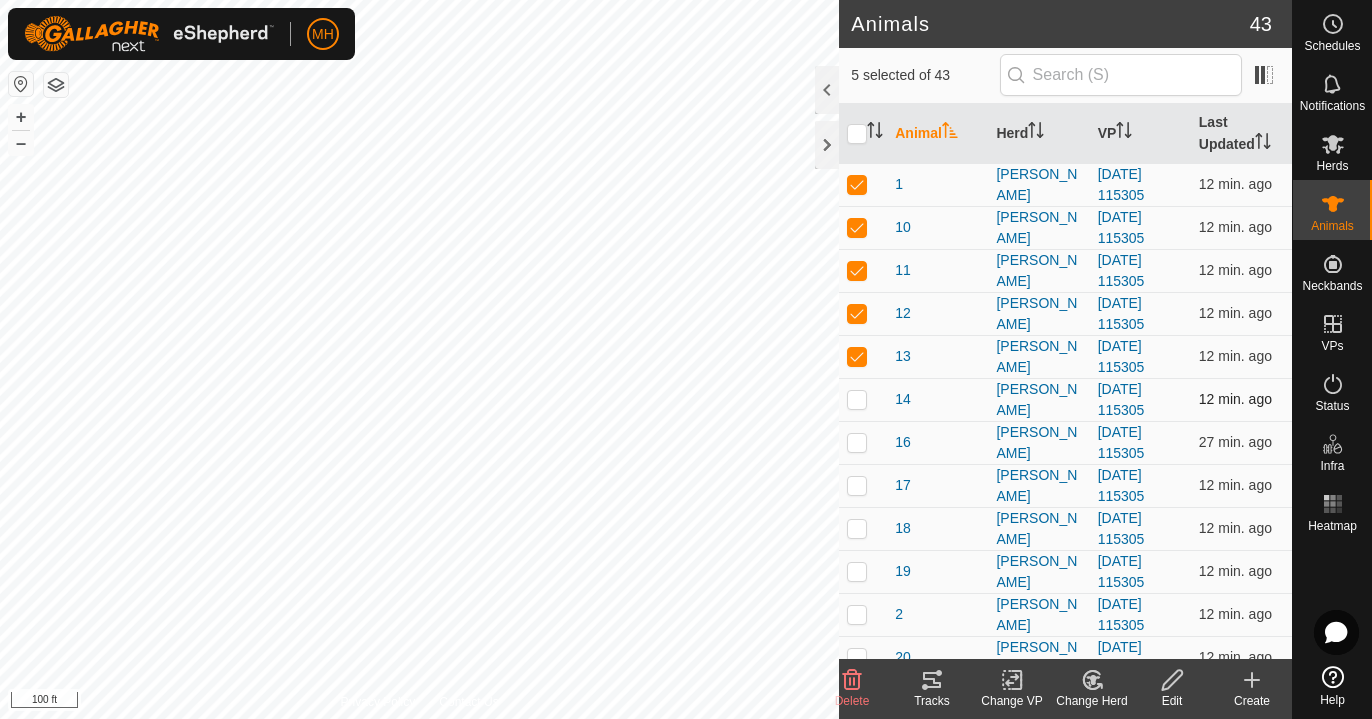 click at bounding box center [857, 399] 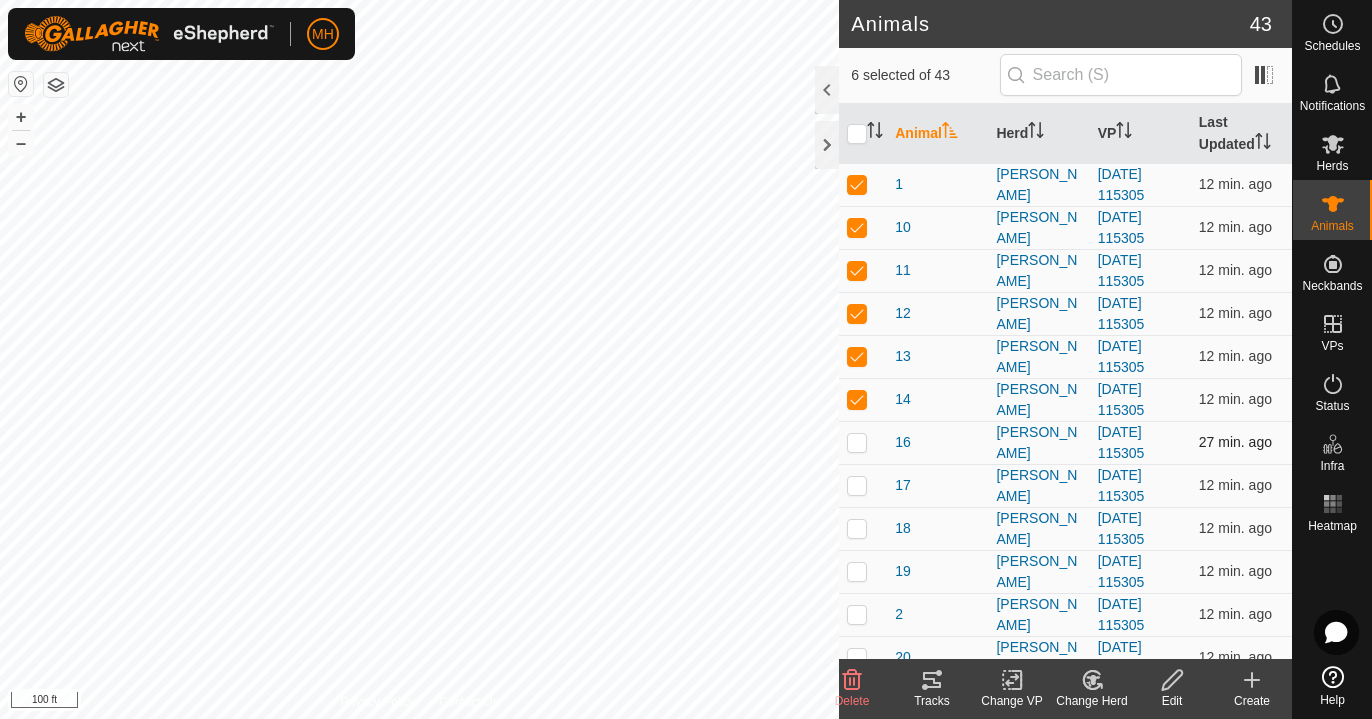 click at bounding box center [857, 442] 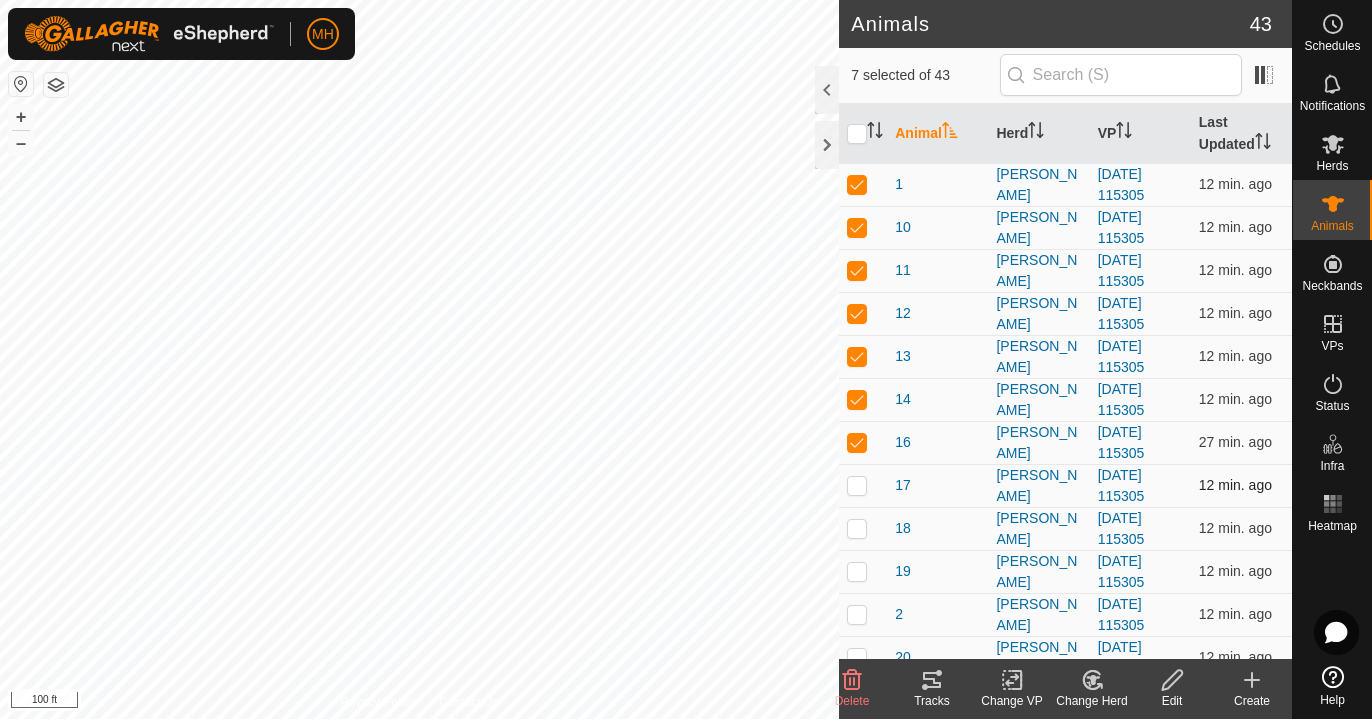 click at bounding box center [857, 485] 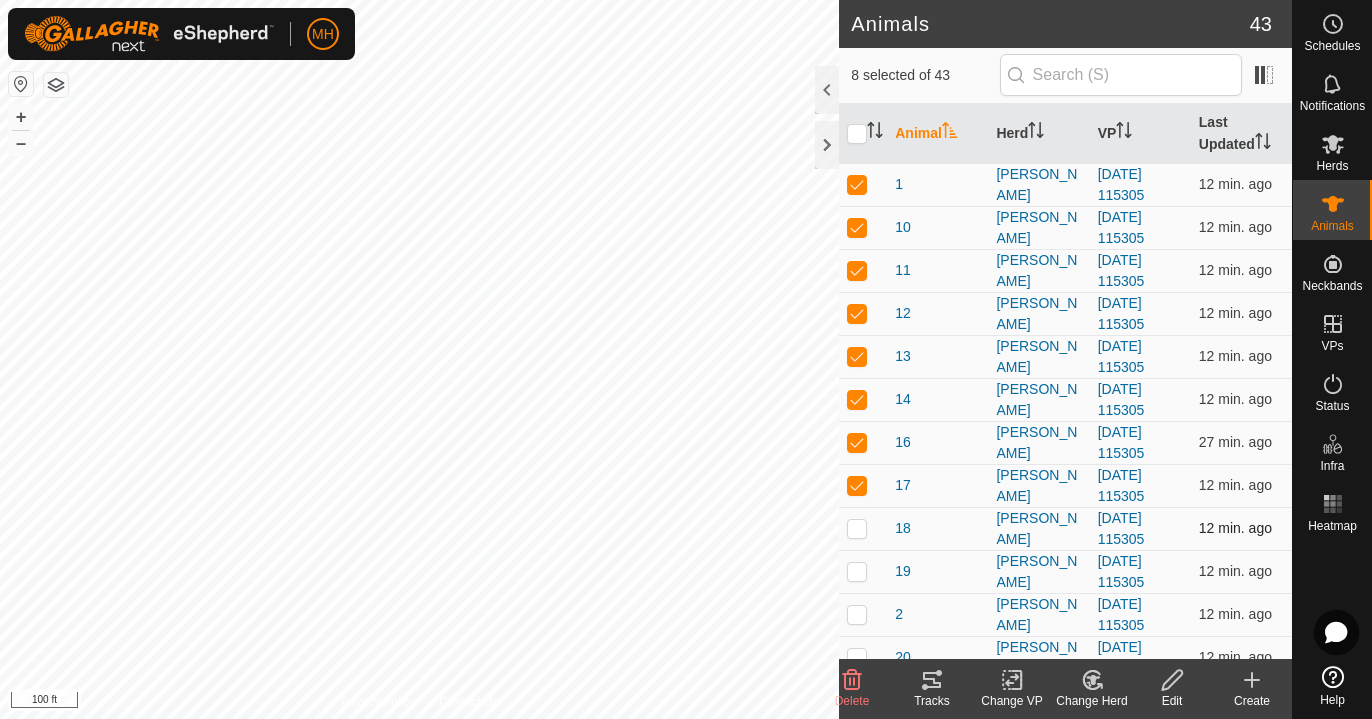 click at bounding box center [857, 528] 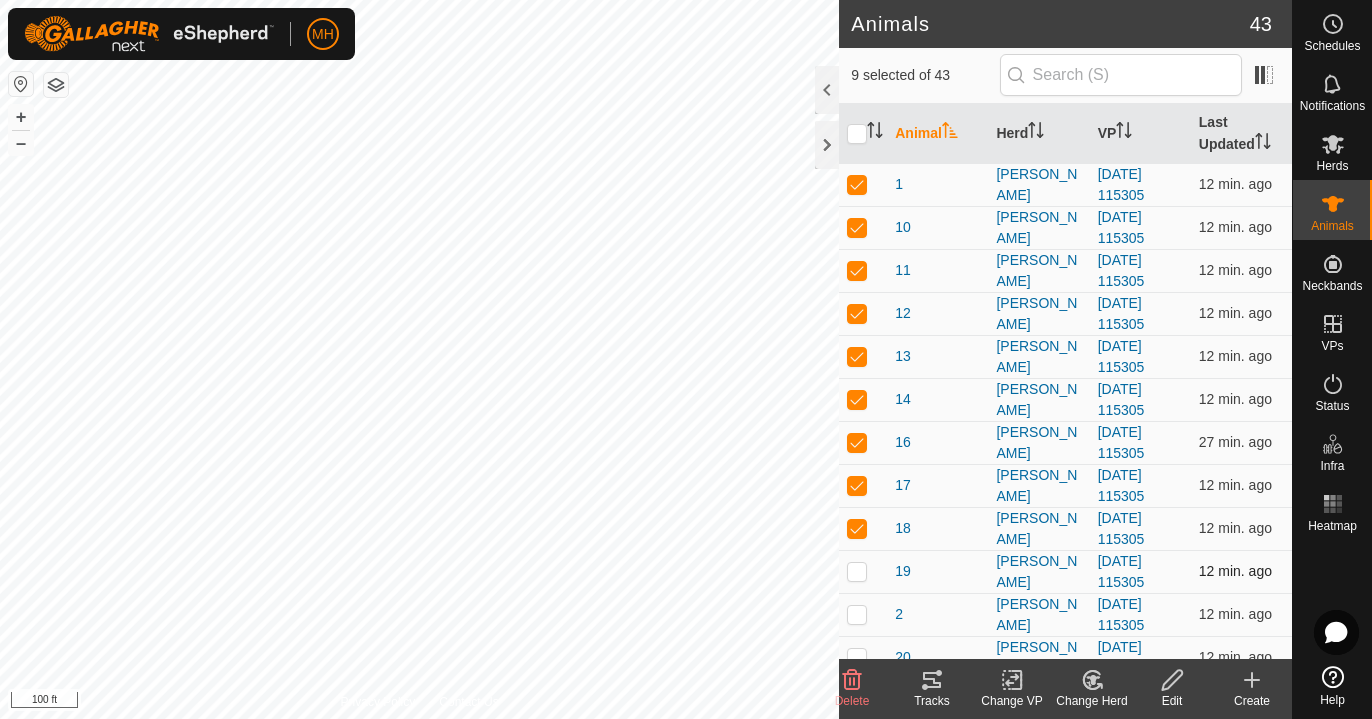 click at bounding box center [857, 571] 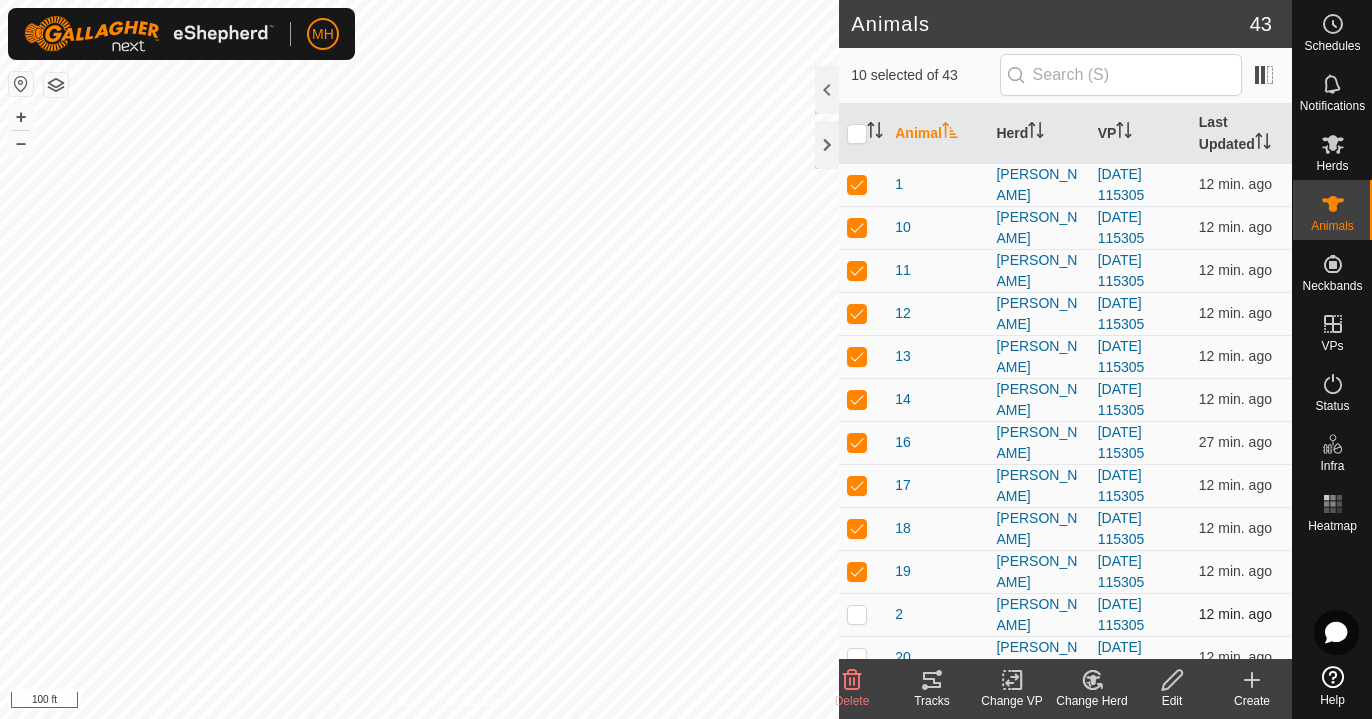 click at bounding box center [857, 614] 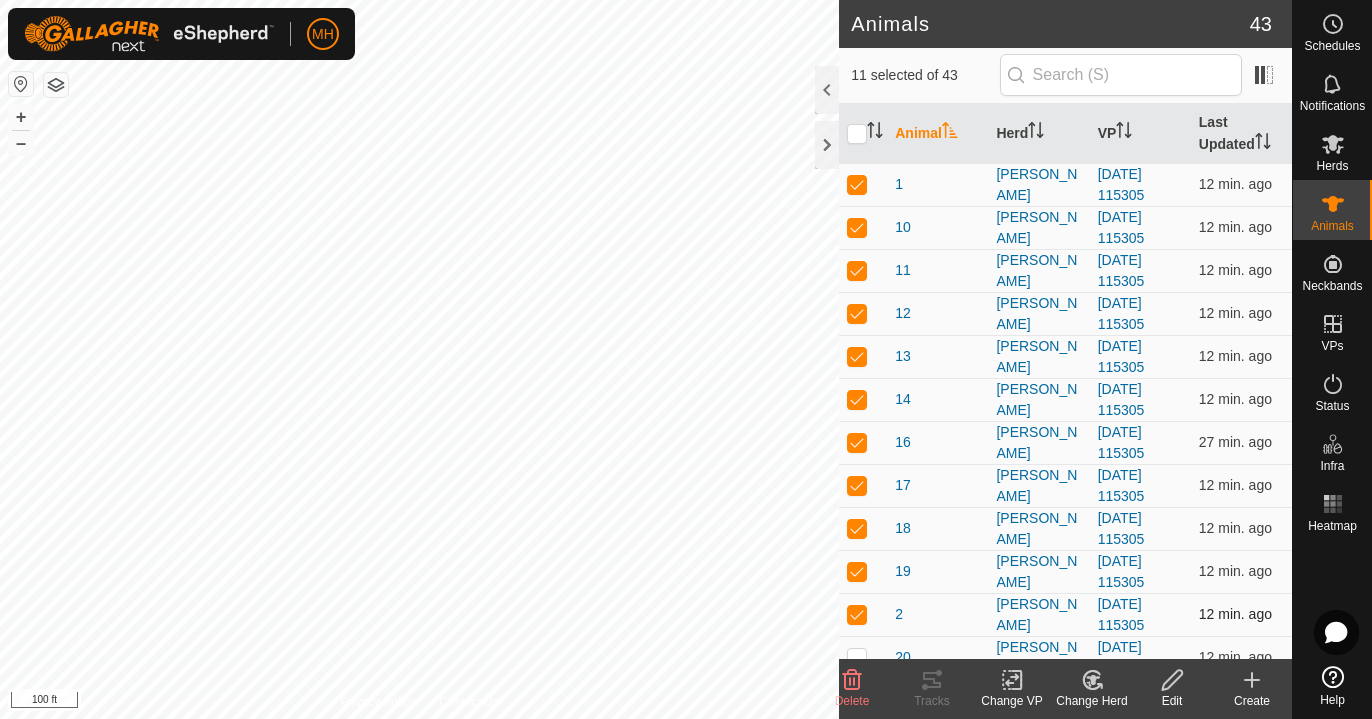 click at bounding box center [857, 614] 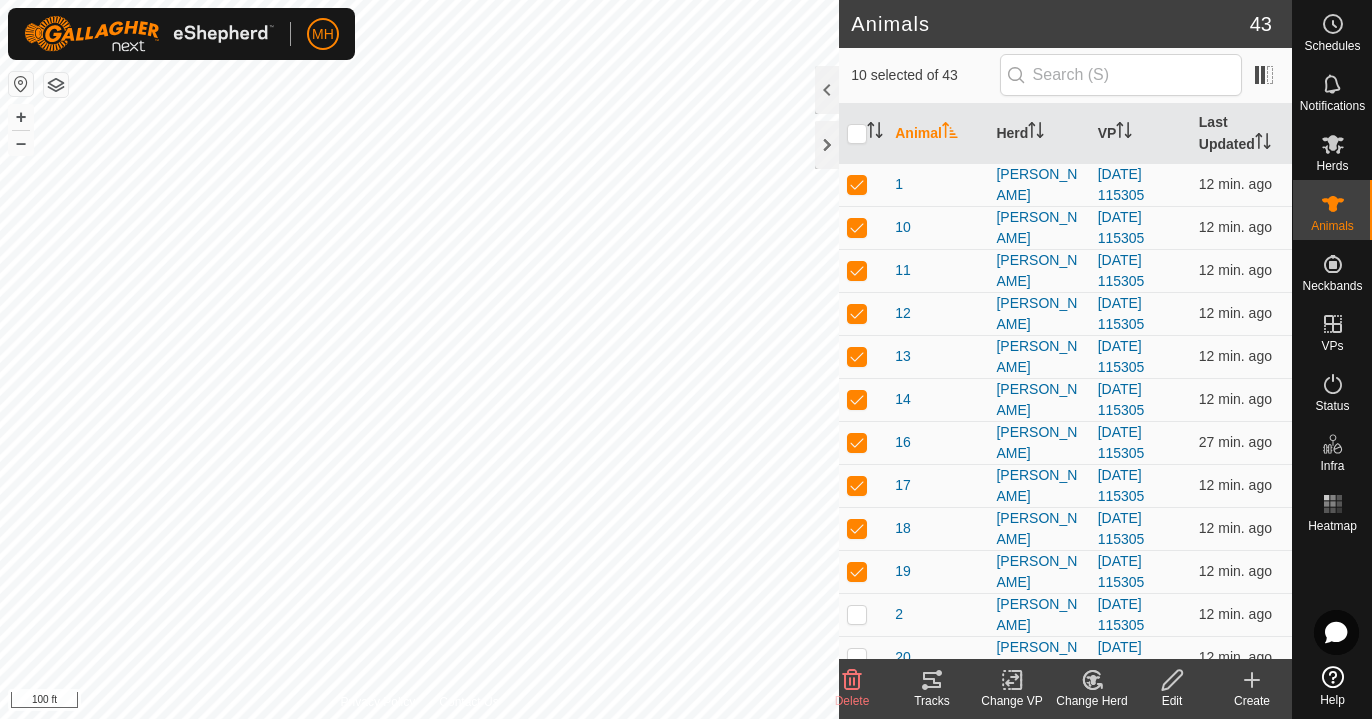 click 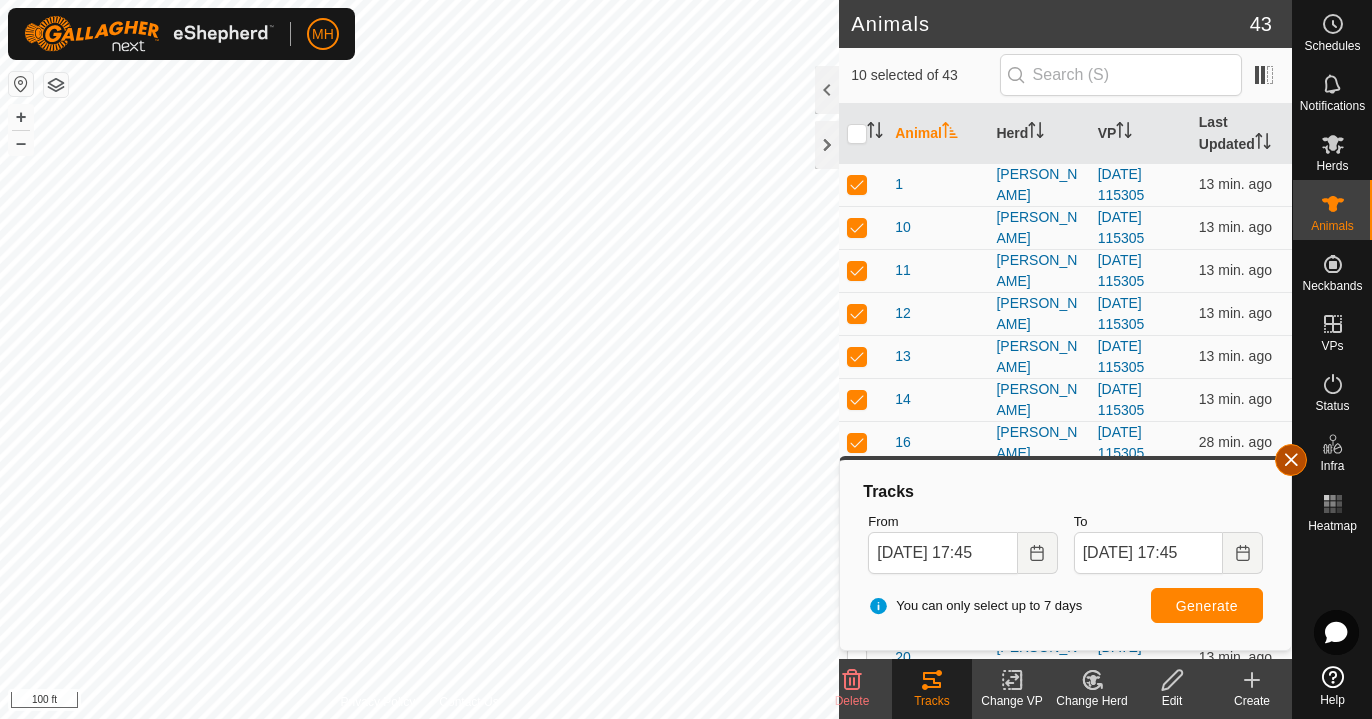 click at bounding box center [1291, 460] 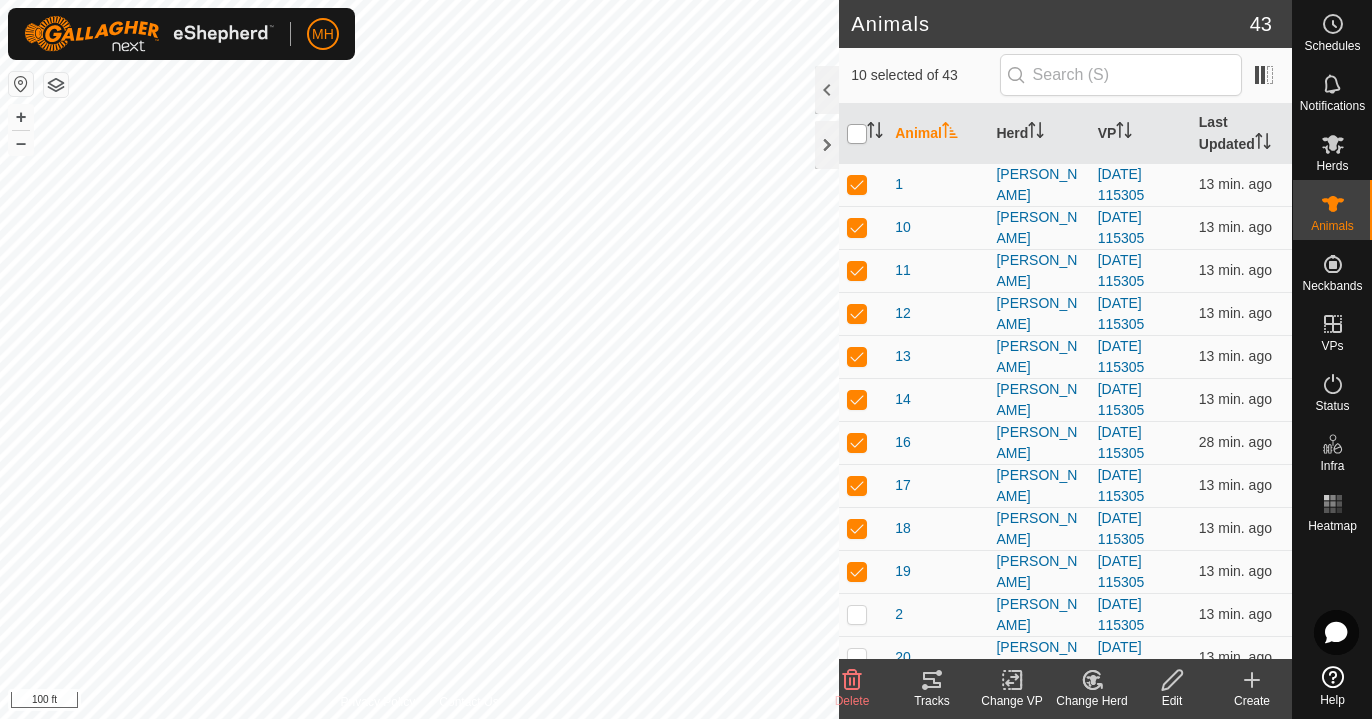 click at bounding box center (857, 134) 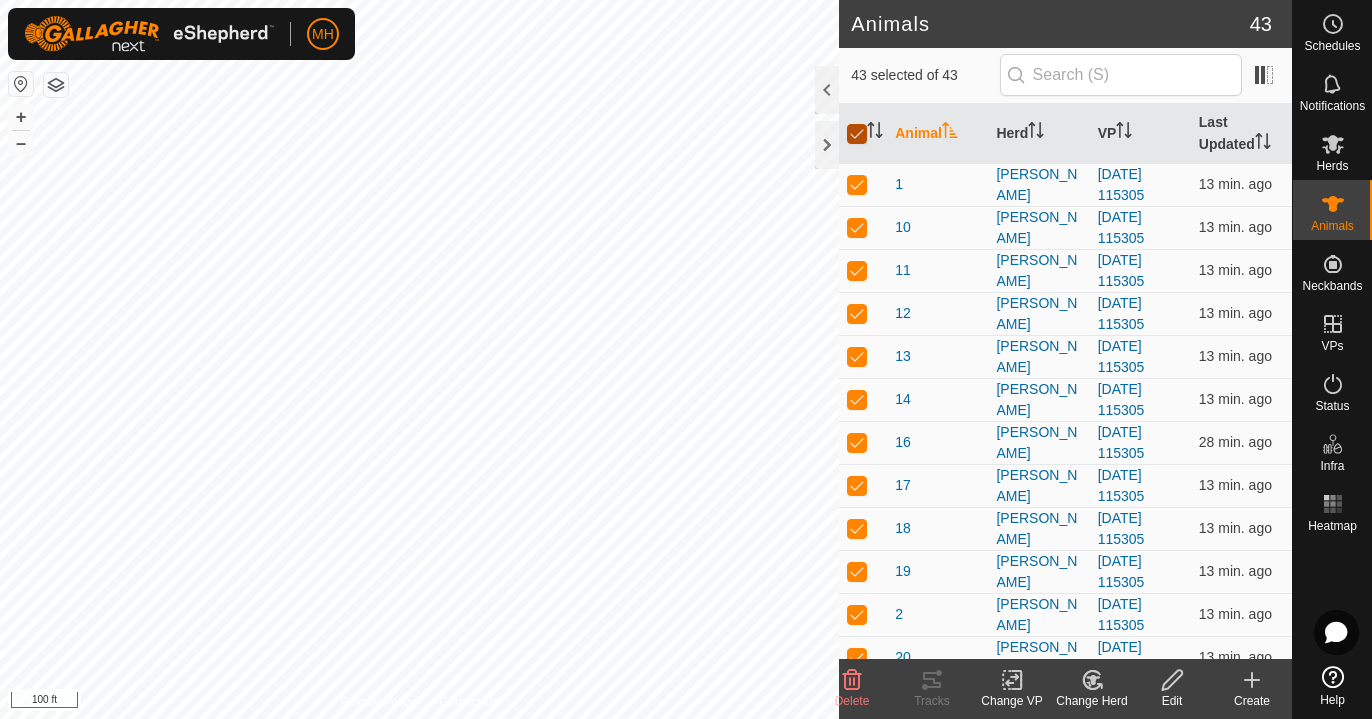 click at bounding box center (857, 134) 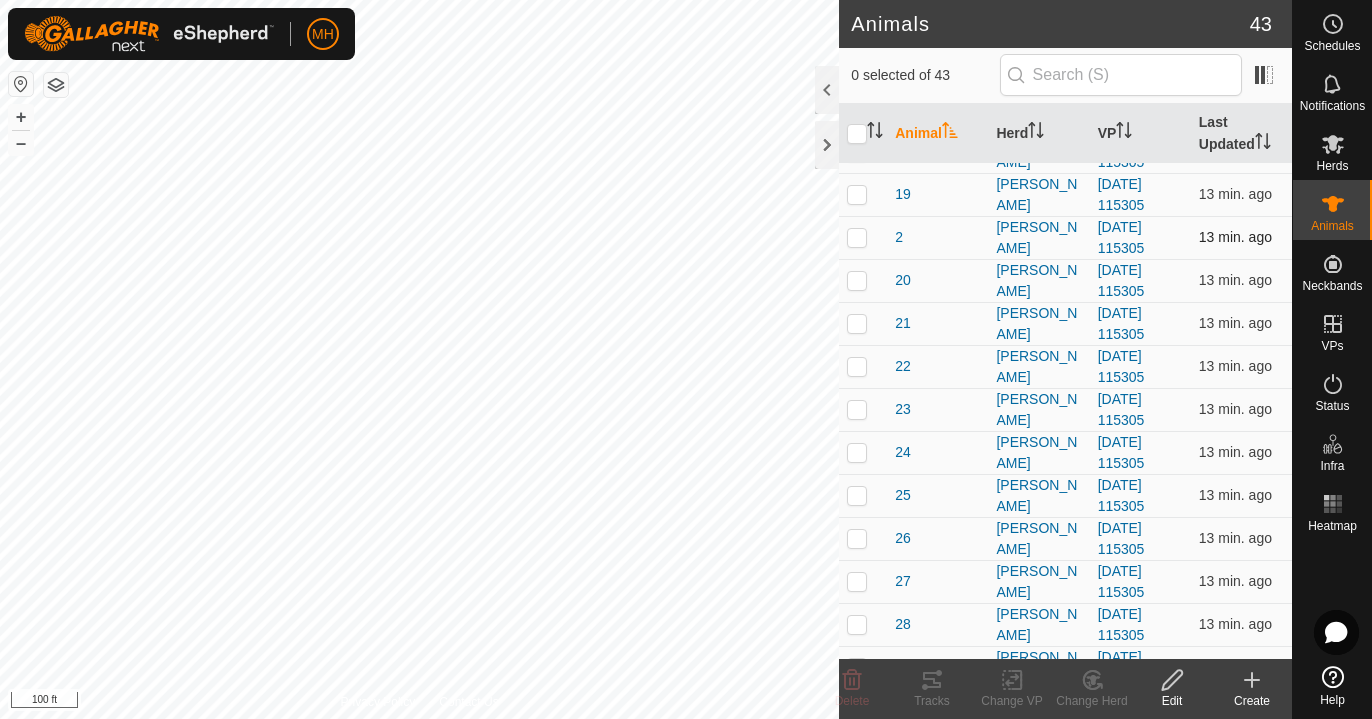 scroll, scrollTop: 379, scrollLeft: 0, axis: vertical 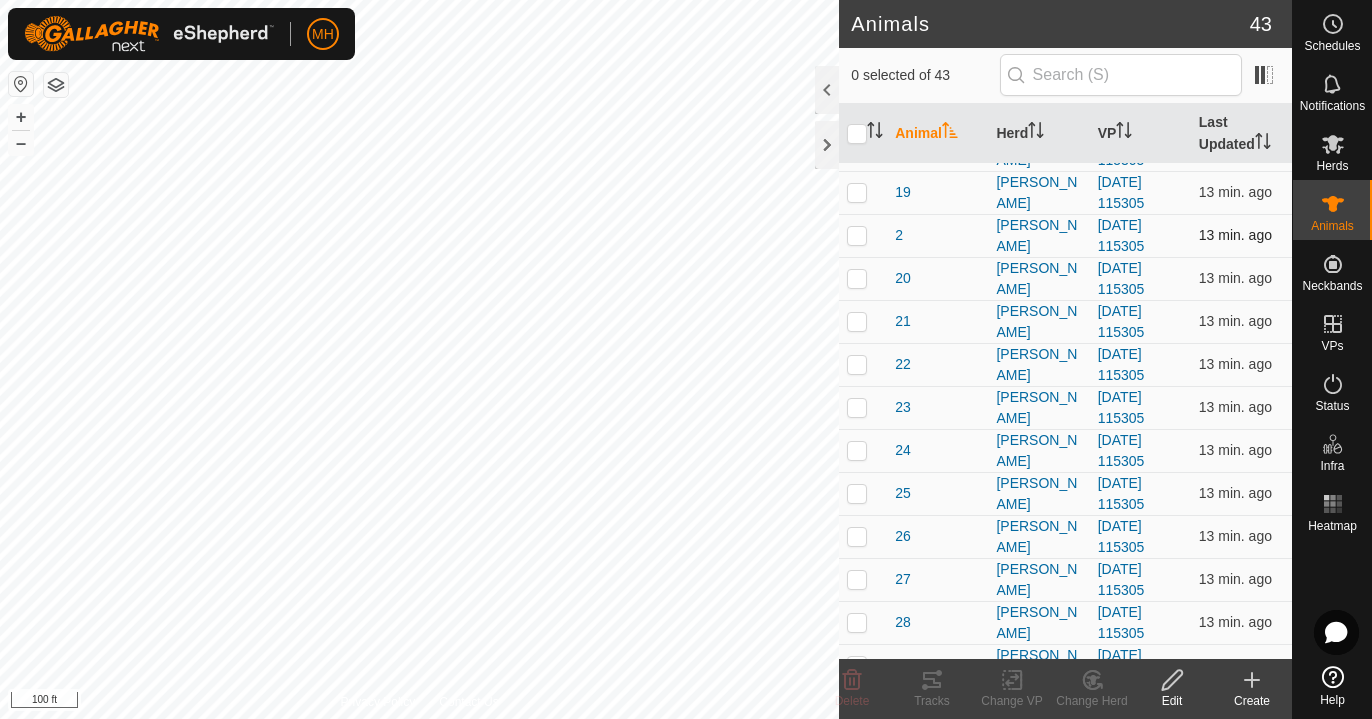 click at bounding box center (857, 235) 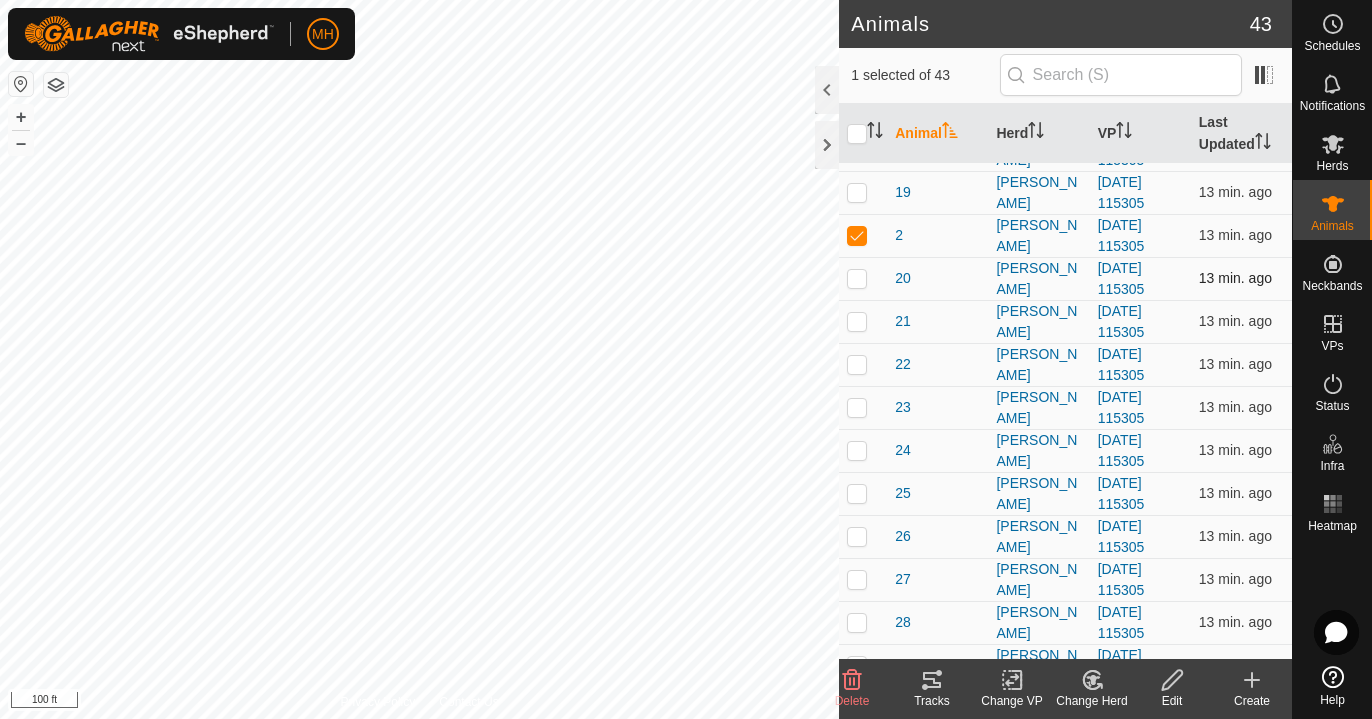 click at bounding box center (857, 278) 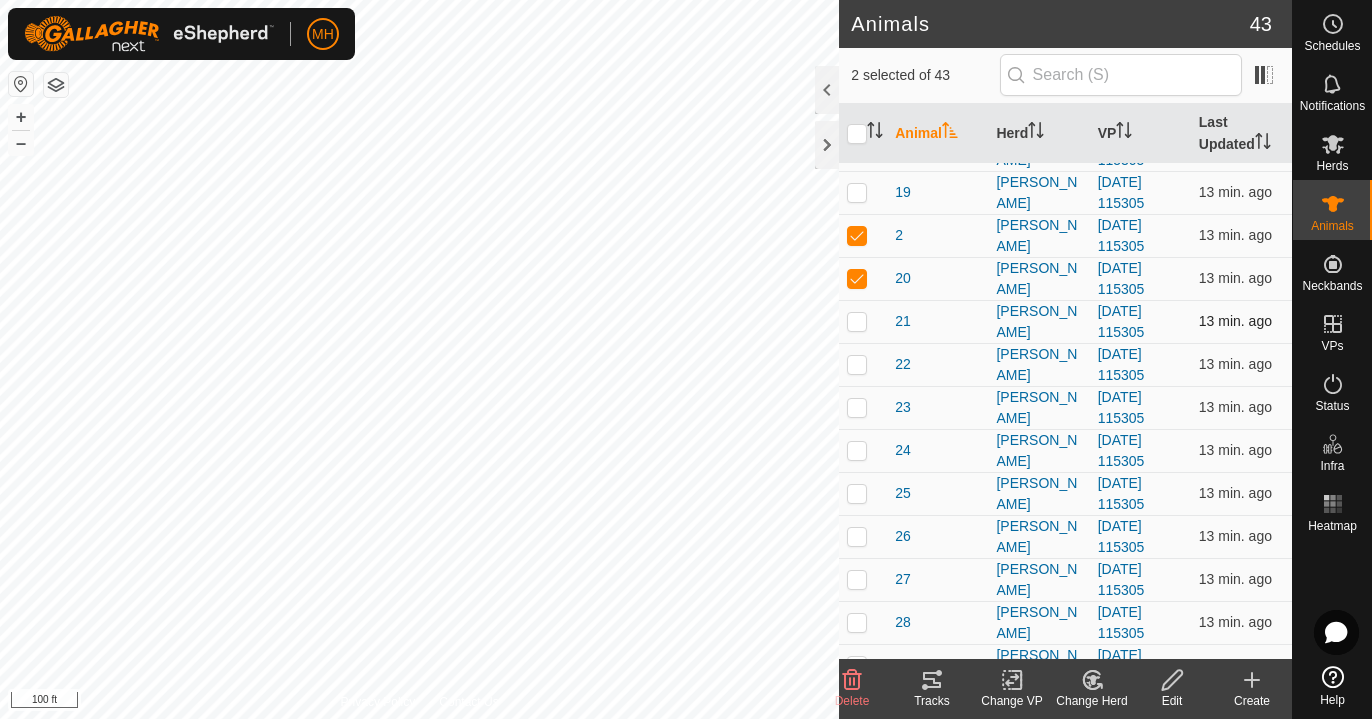 click at bounding box center (857, 321) 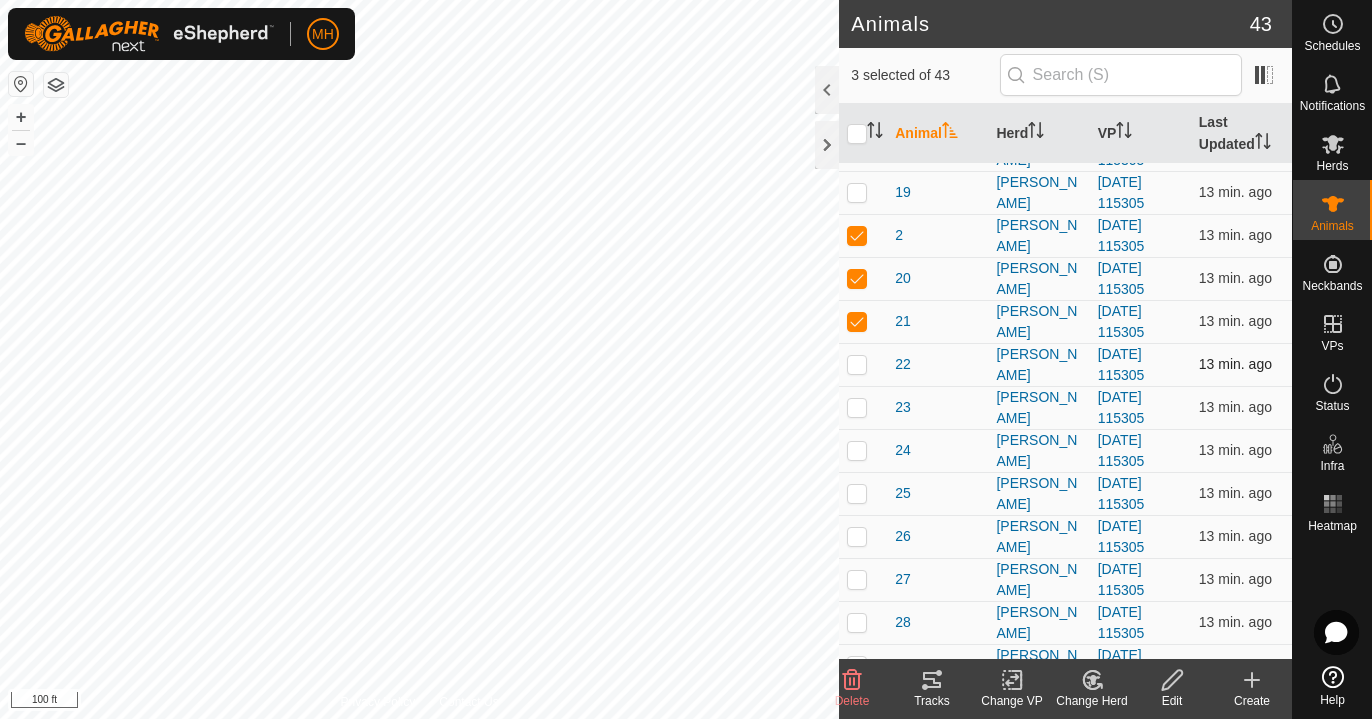 click at bounding box center (857, 364) 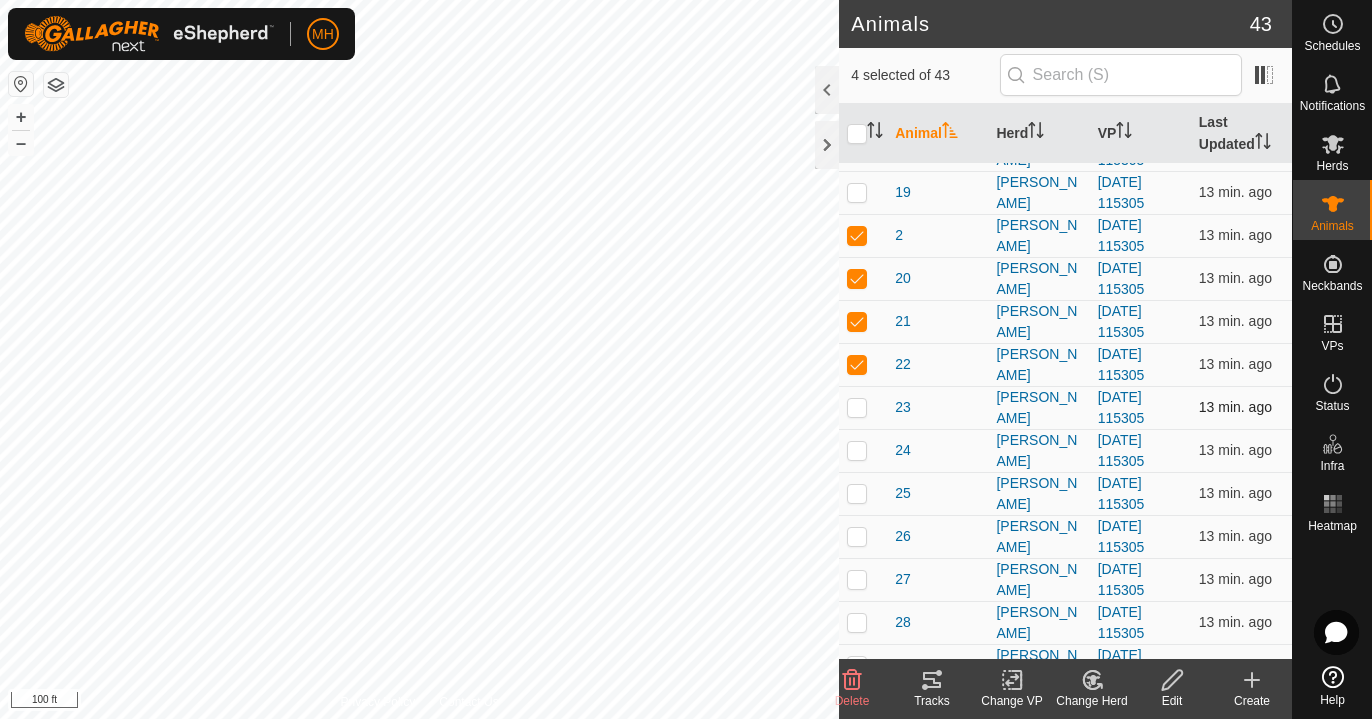 click at bounding box center [857, 407] 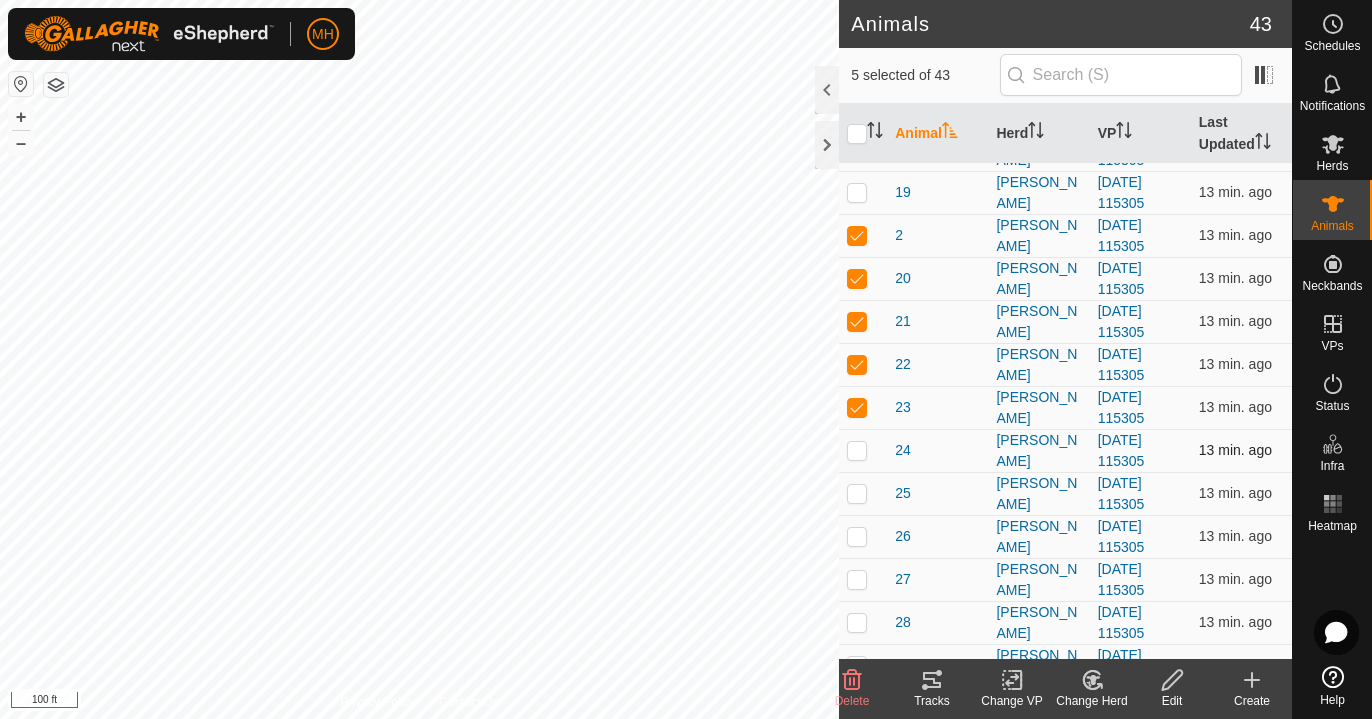 click at bounding box center (857, 450) 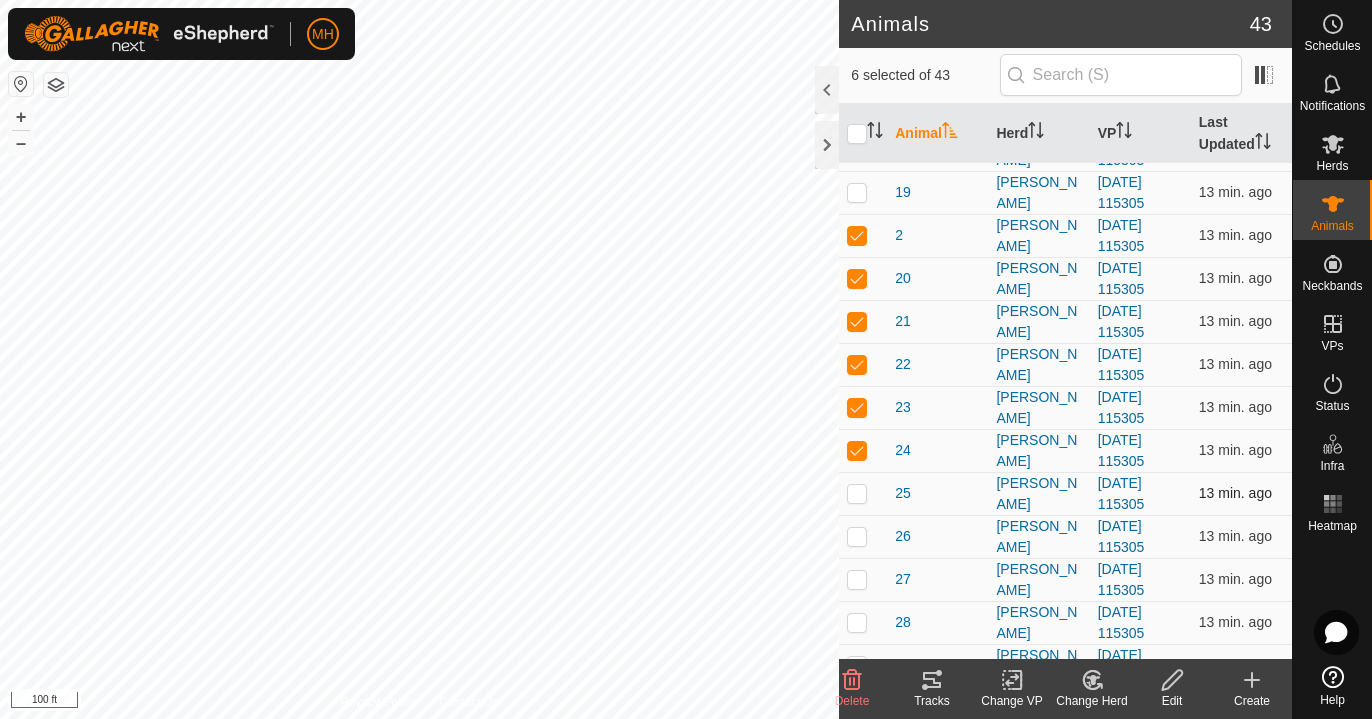 click at bounding box center (857, 493) 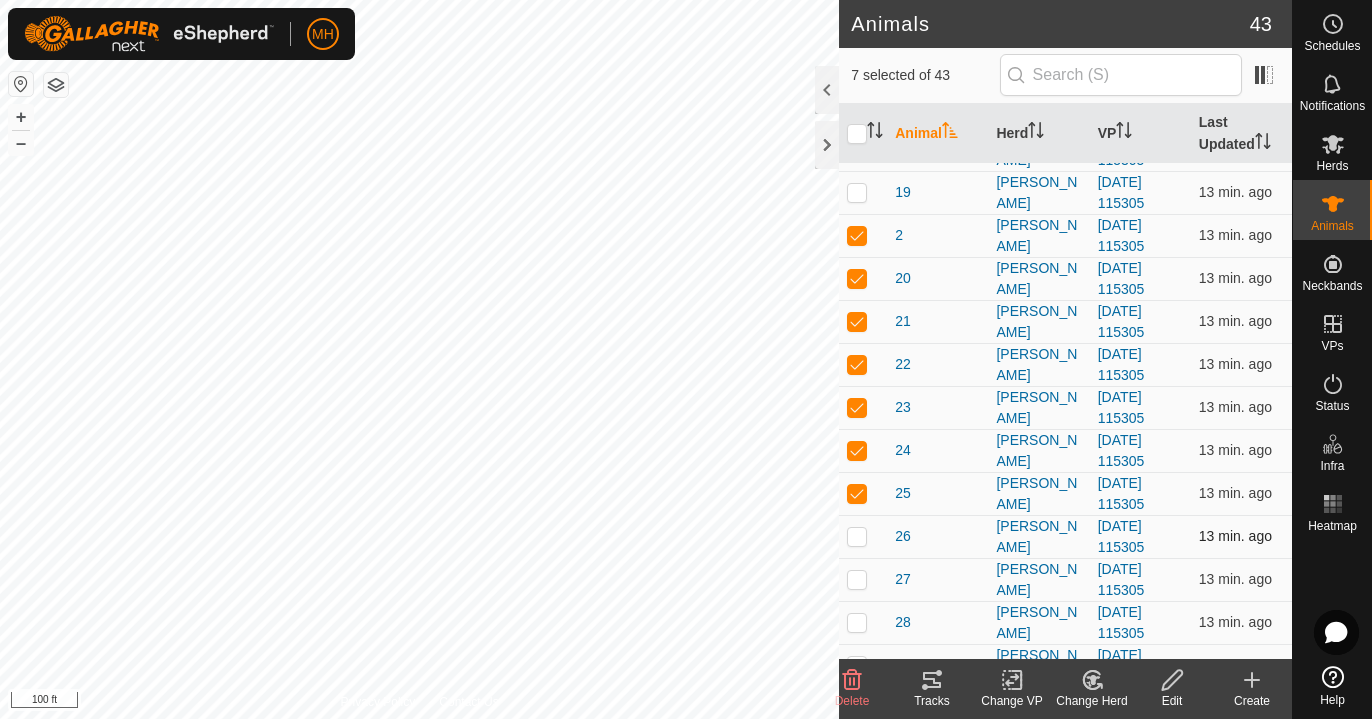 click at bounding box center [857, 536] 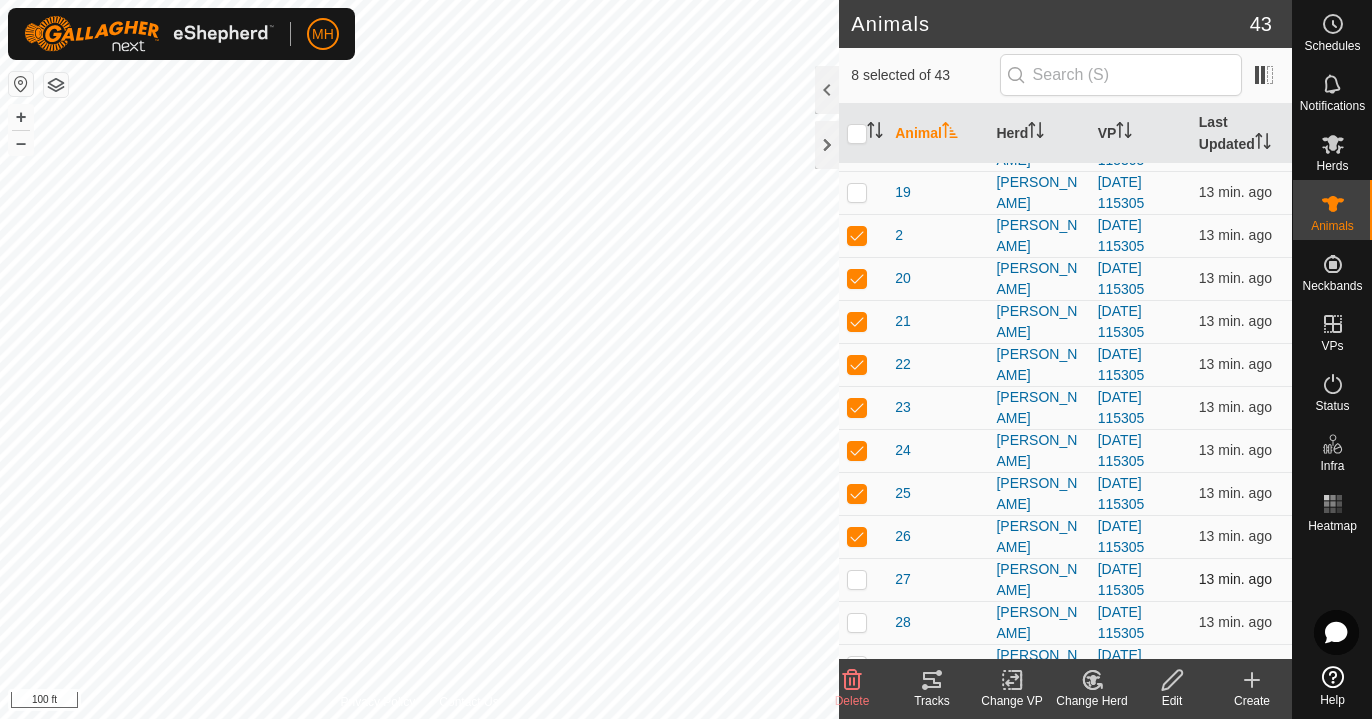 click at bounding box center [857, 579] 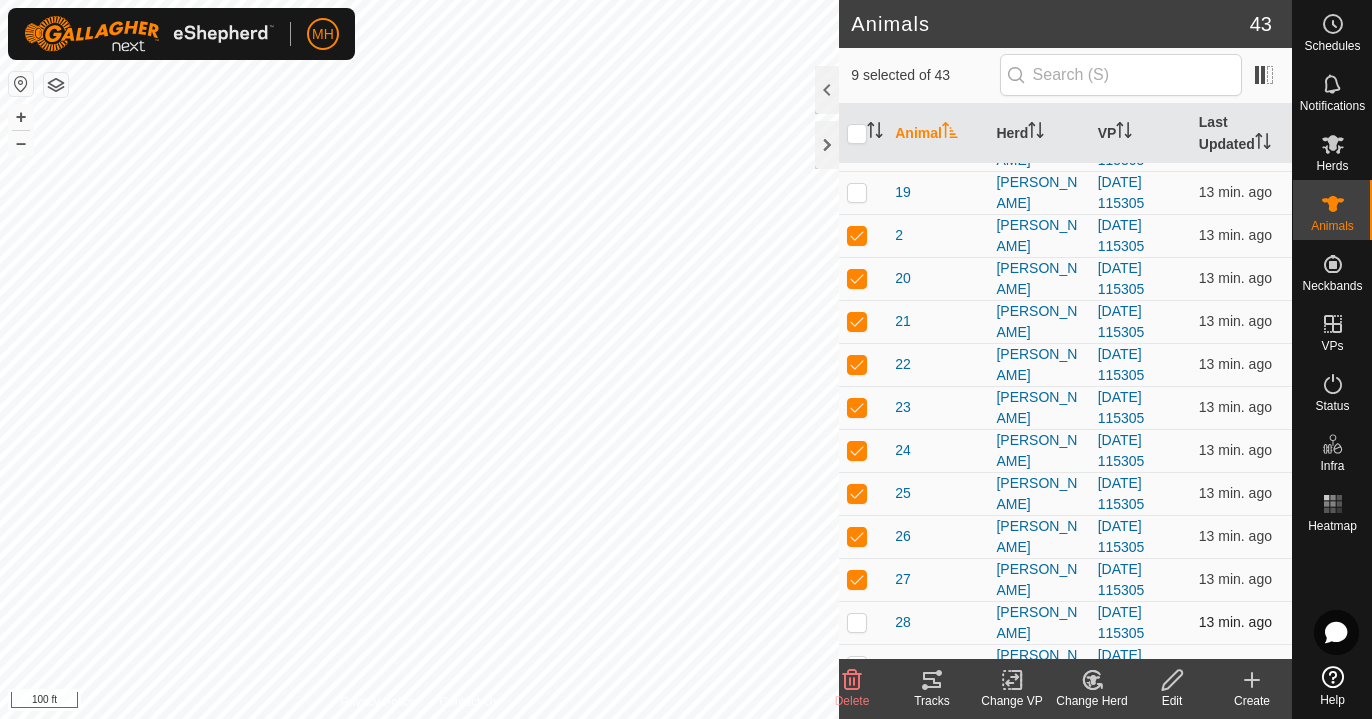 click at bounding box center (857, 622) 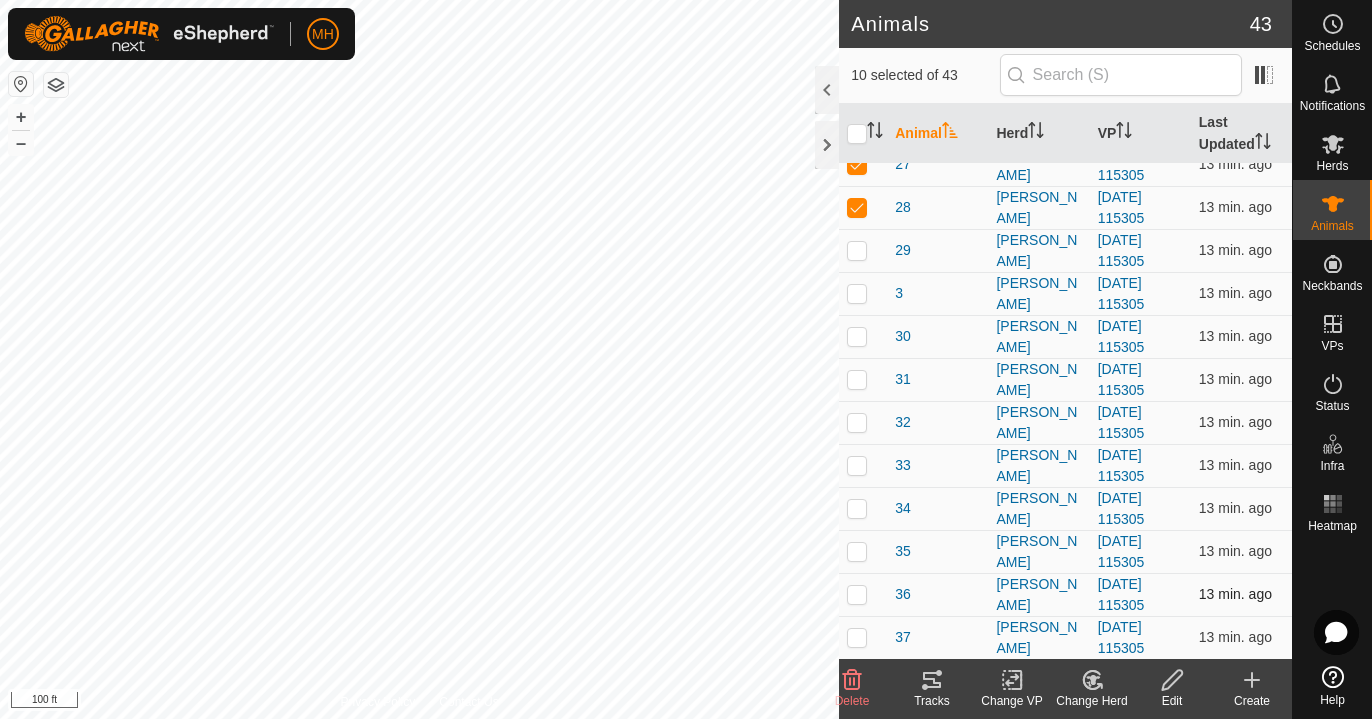 scroll, scrollTop: 793, scrollLeft: 0, axis: vertical 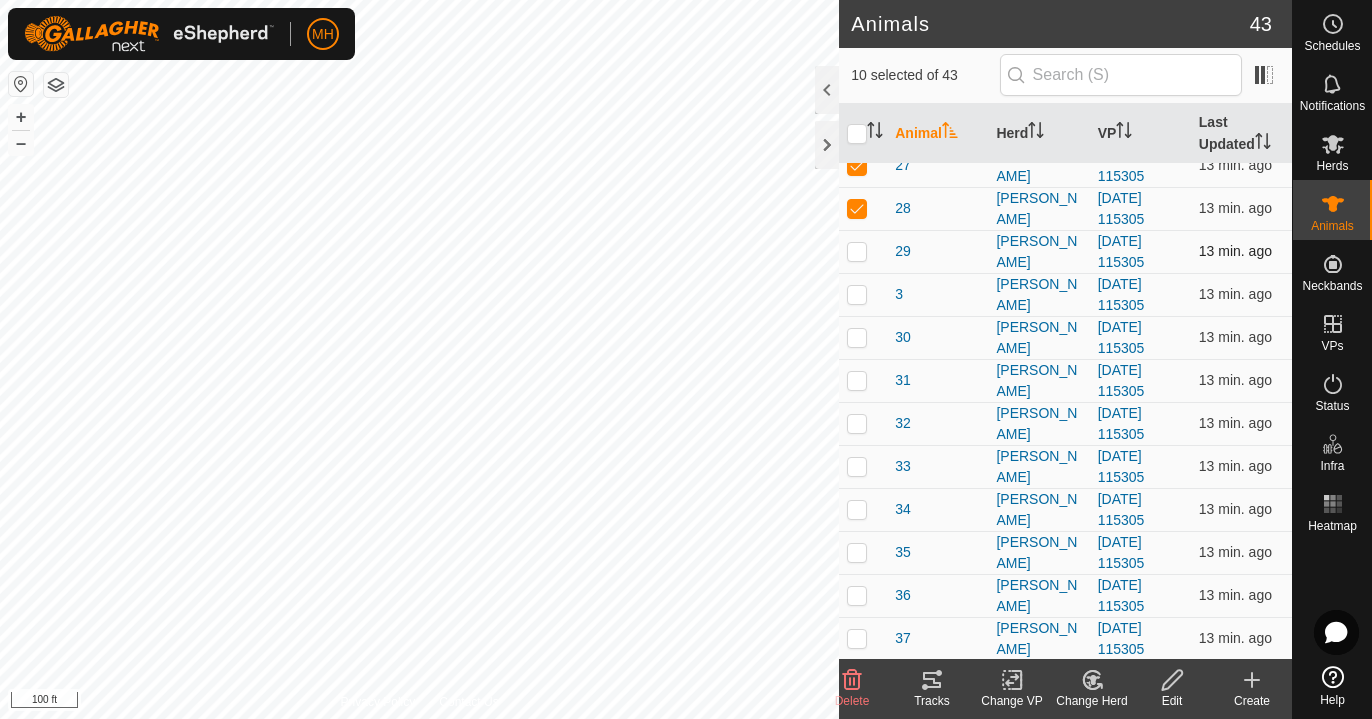 click at bounding box center (857, 251) 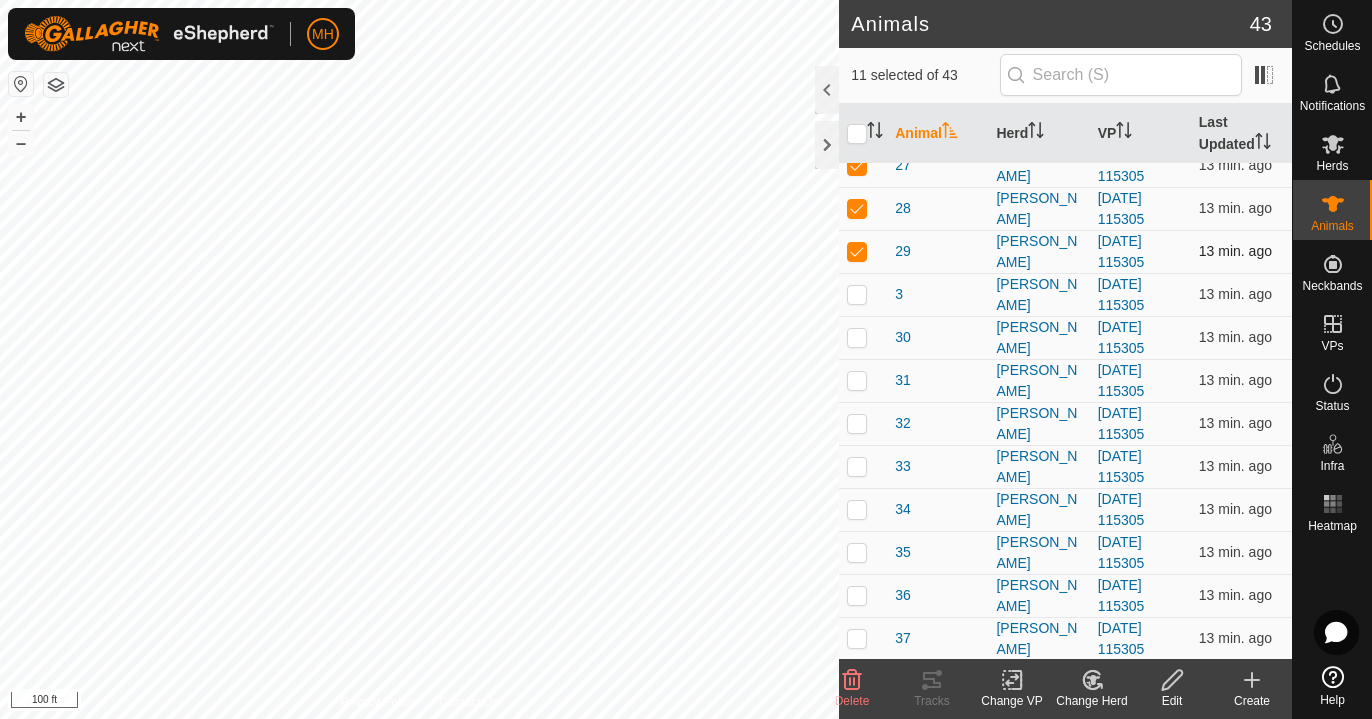 click at bounding box center [857, 251] 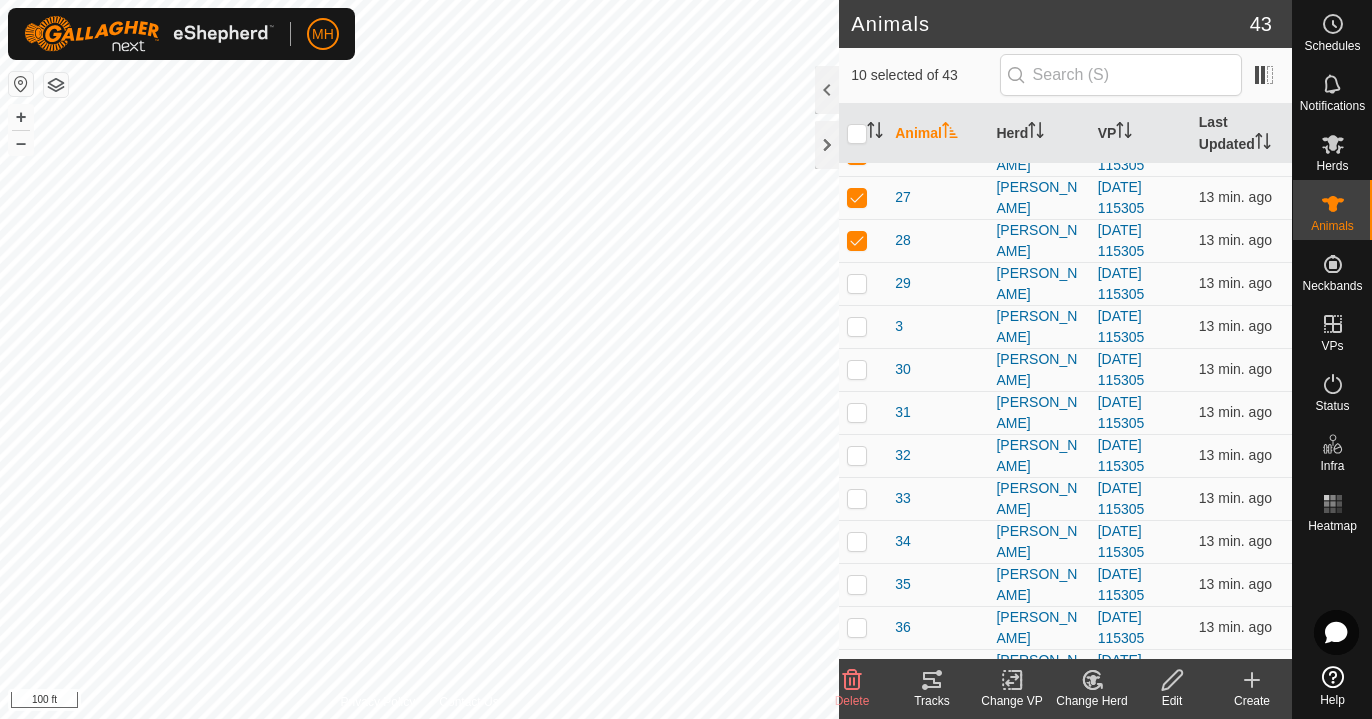 scroll, scrollTop: 762, scrollLeft: 0, axis: vertical 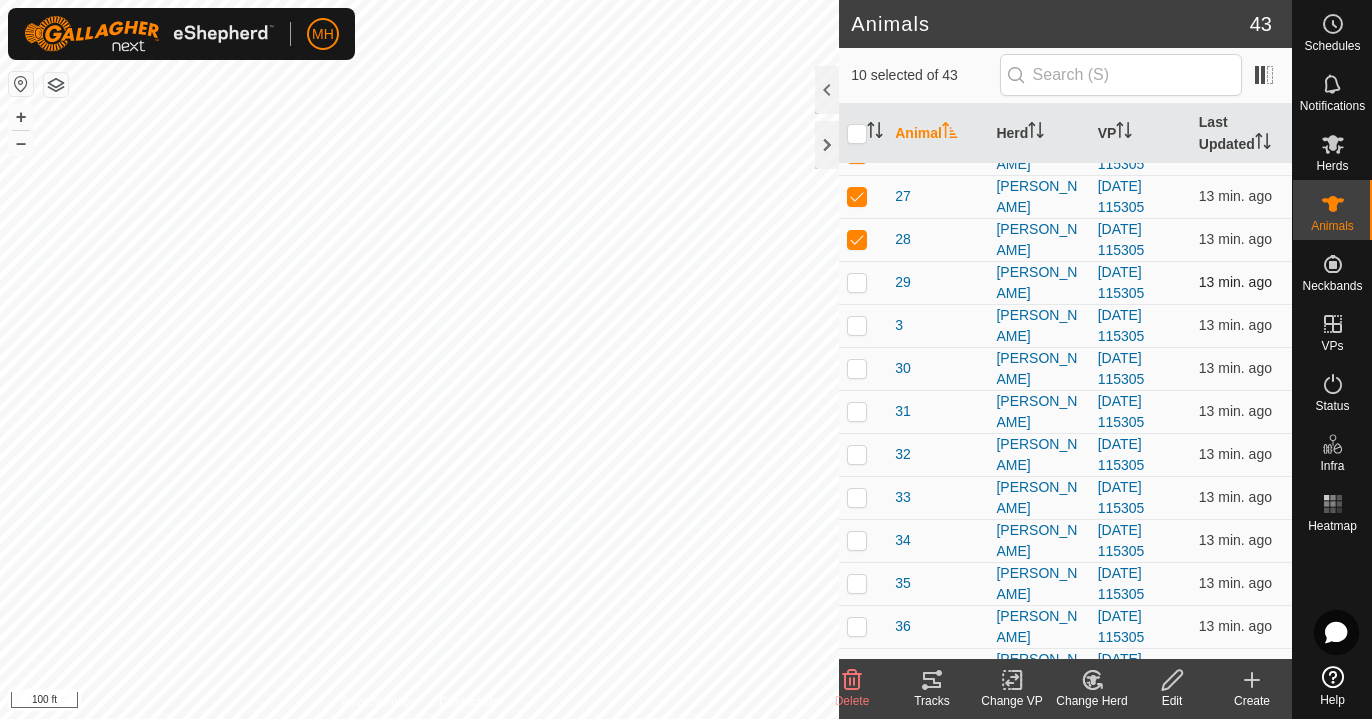click at bounding box center [857, 282] 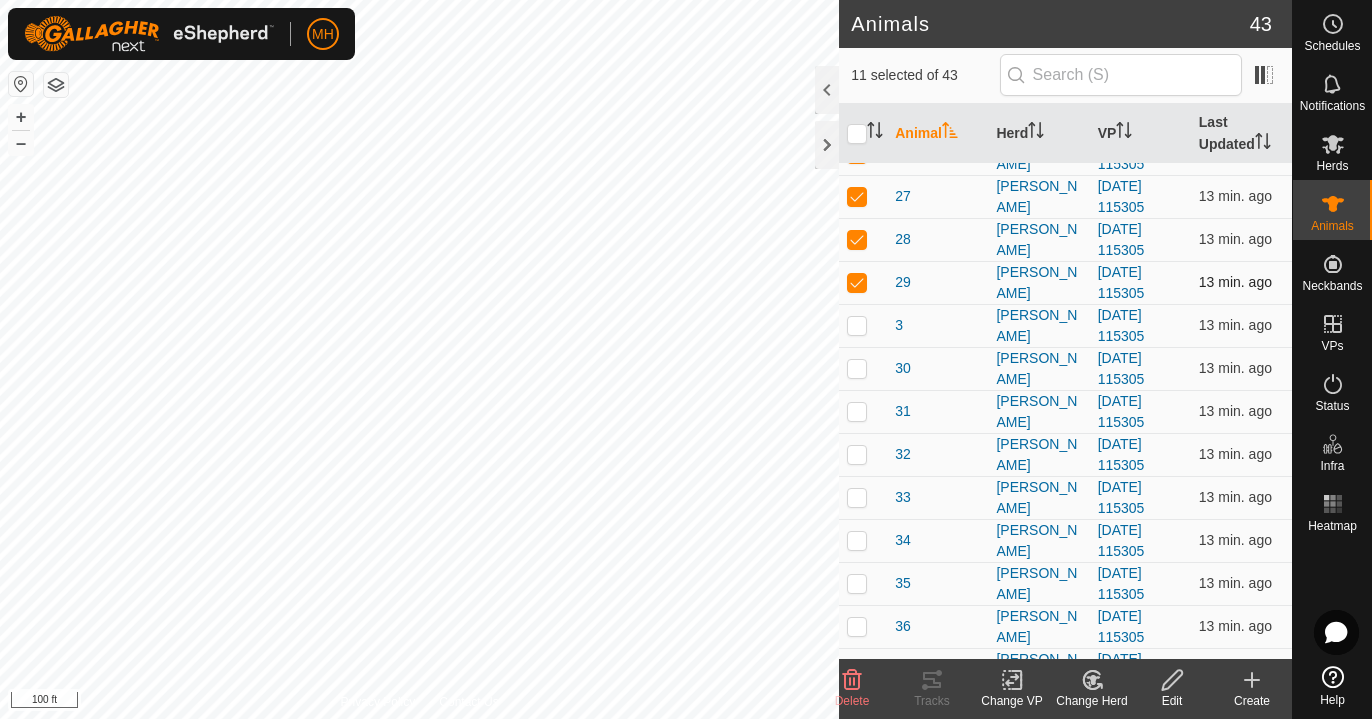click at bounding box center [857, 282] 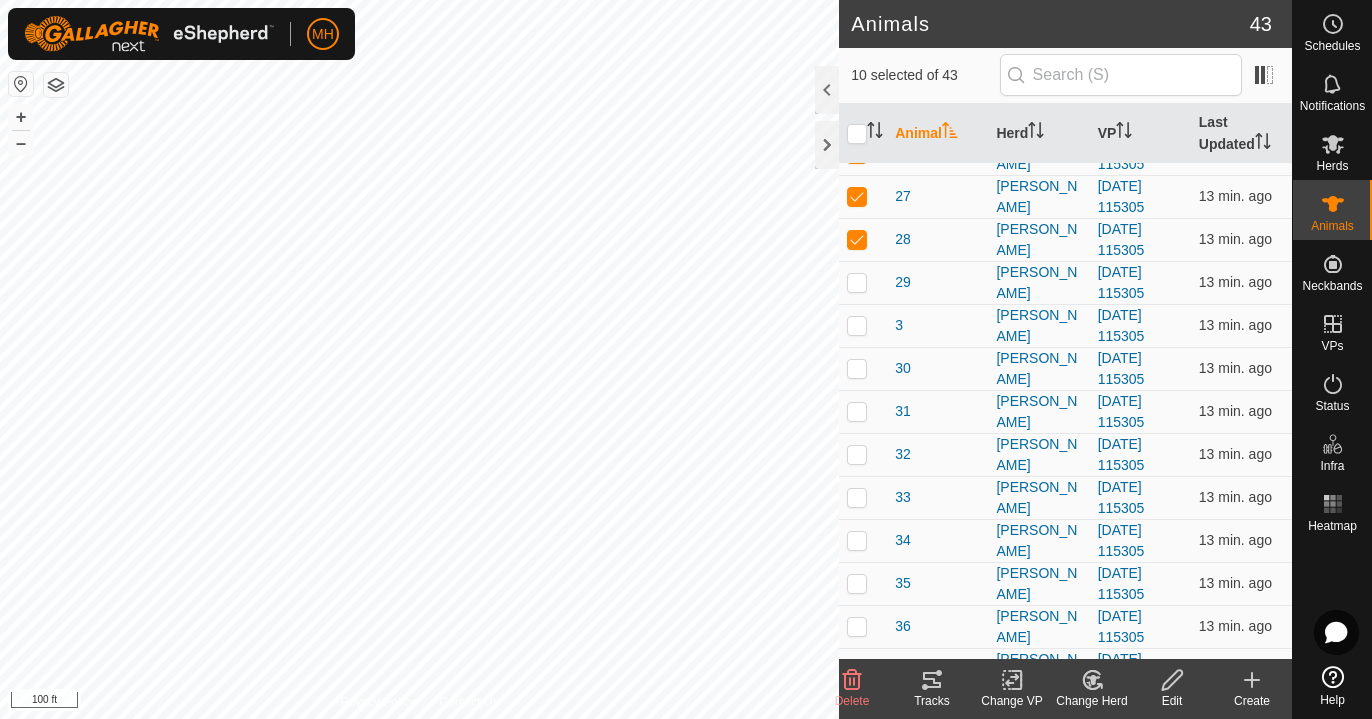 click 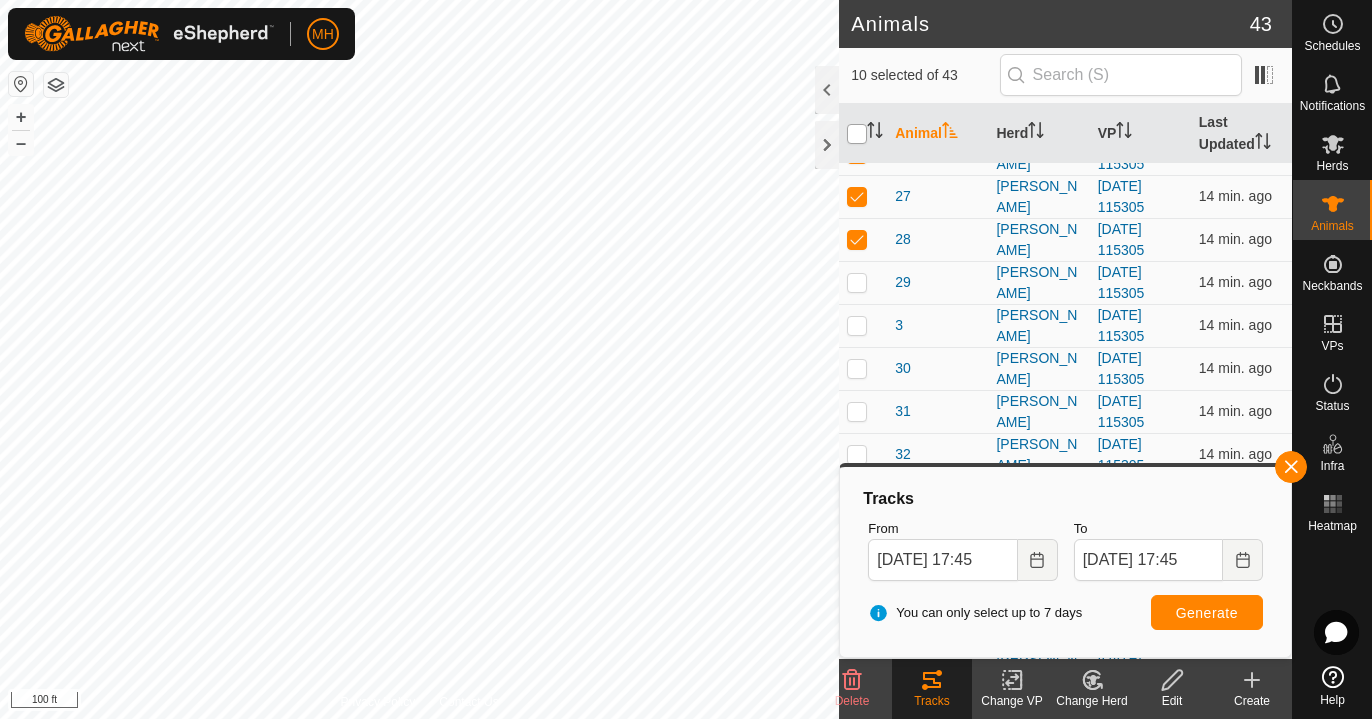 click at bounding box center [857, 134] 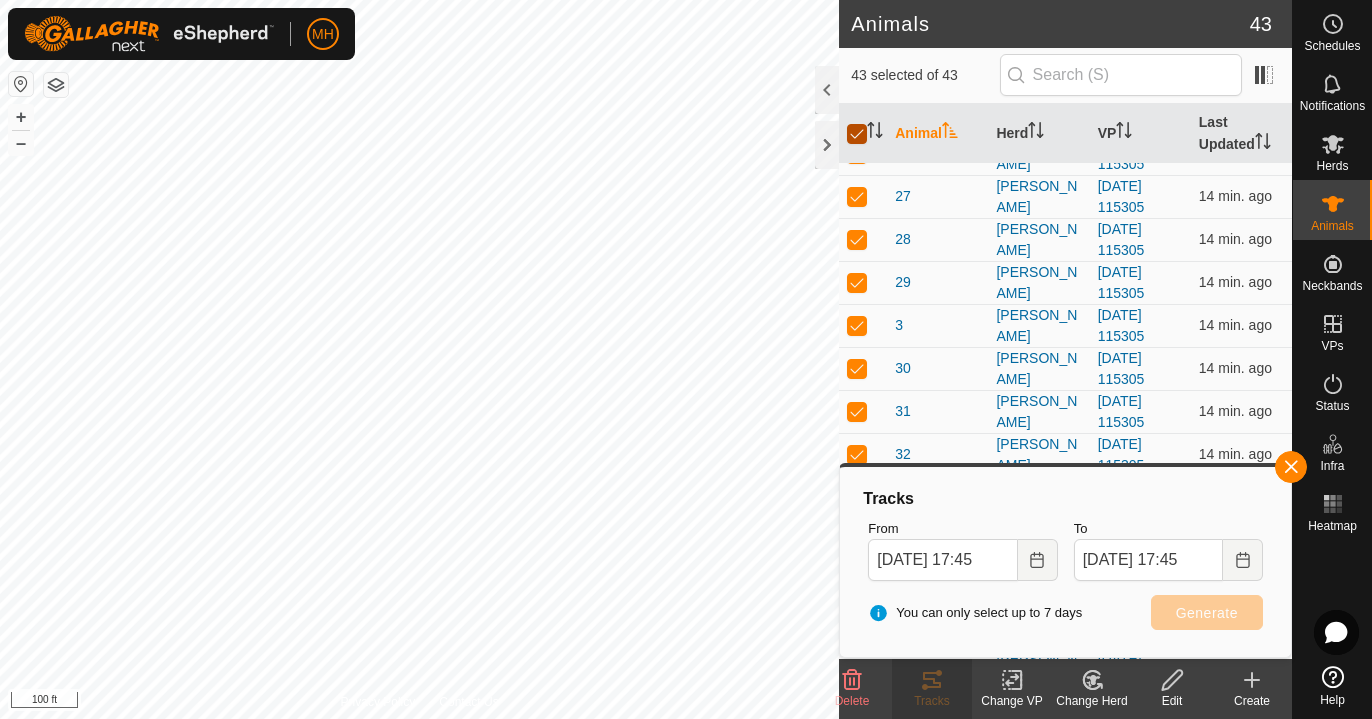 click at bounding box center [857, 134] 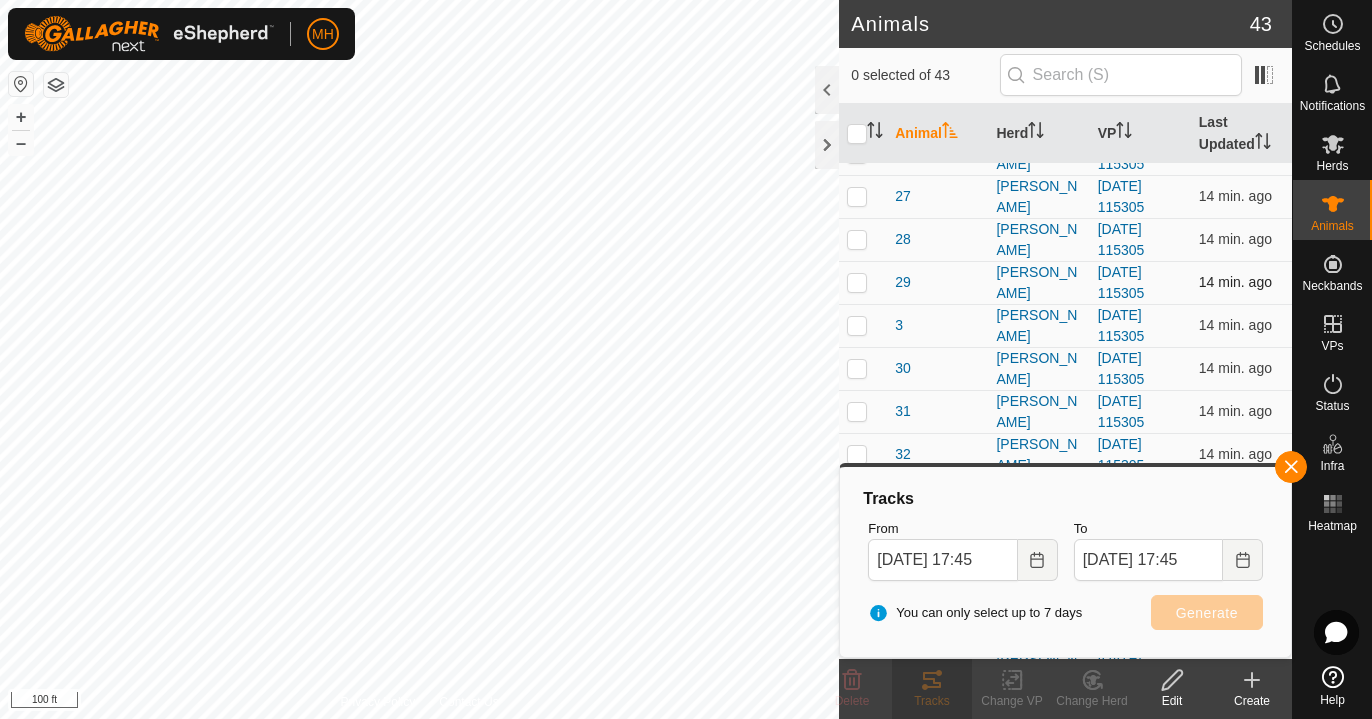 click at bounding box center [857, 282] 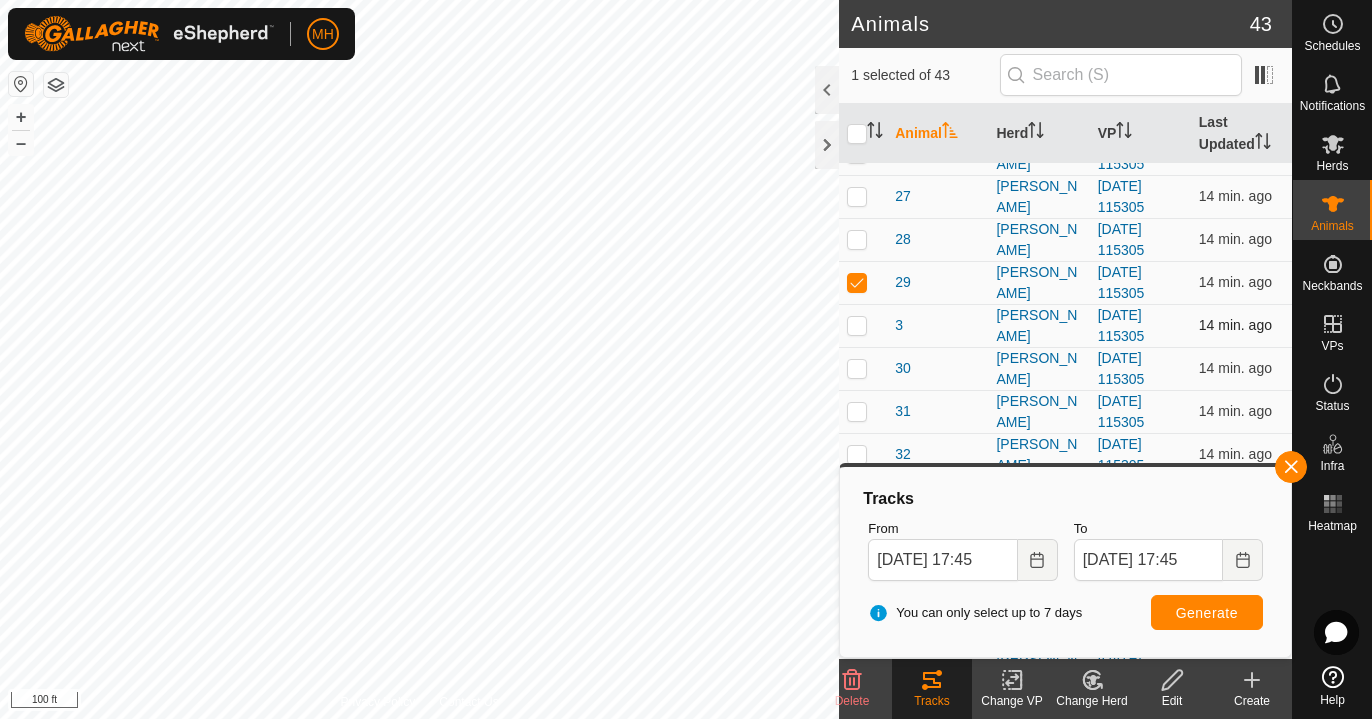 click at bounding box center [857, 325] 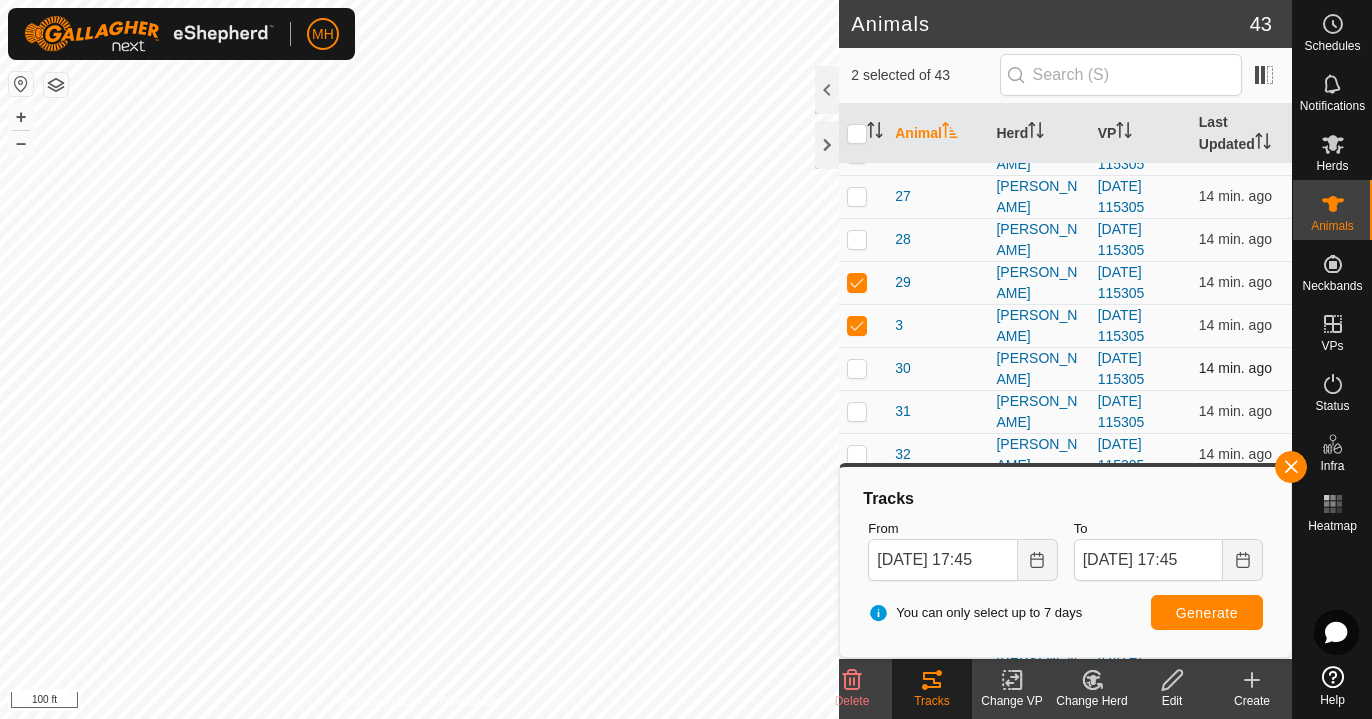 click at bounding box center (857, 368) 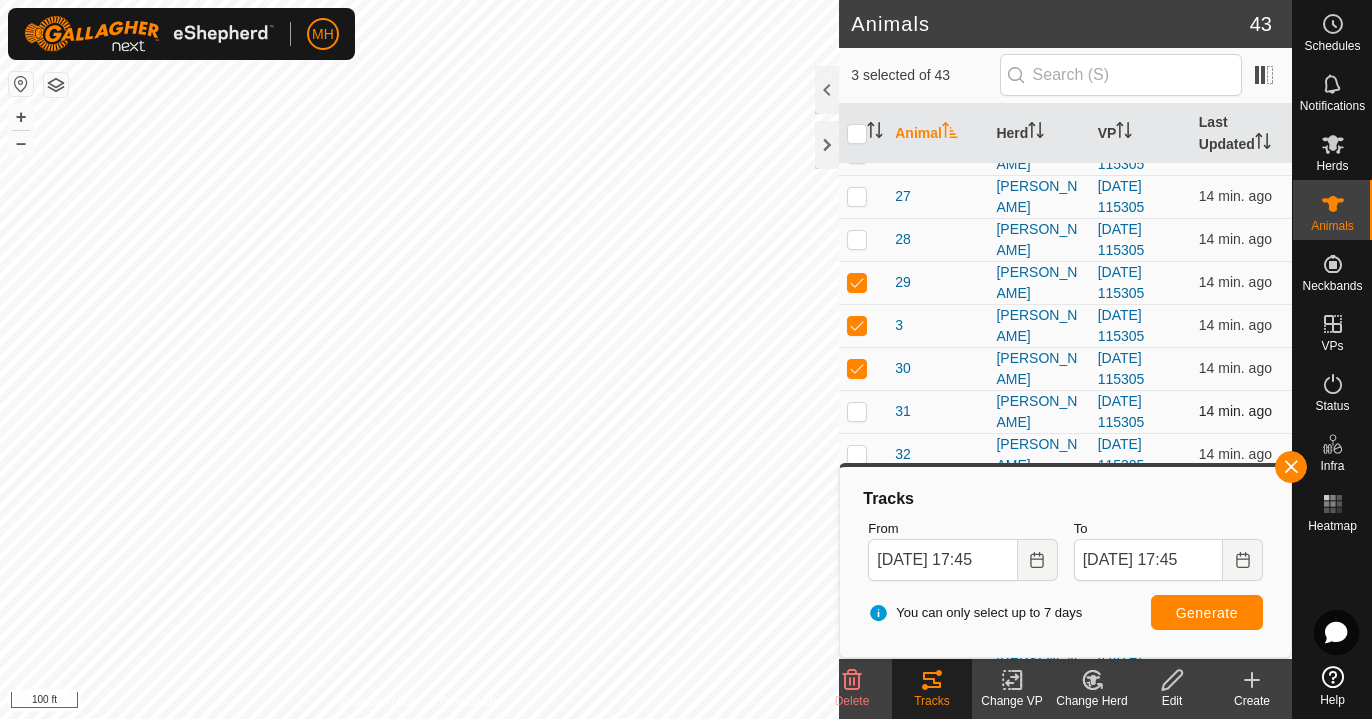 click at bounding box center [857, 411] 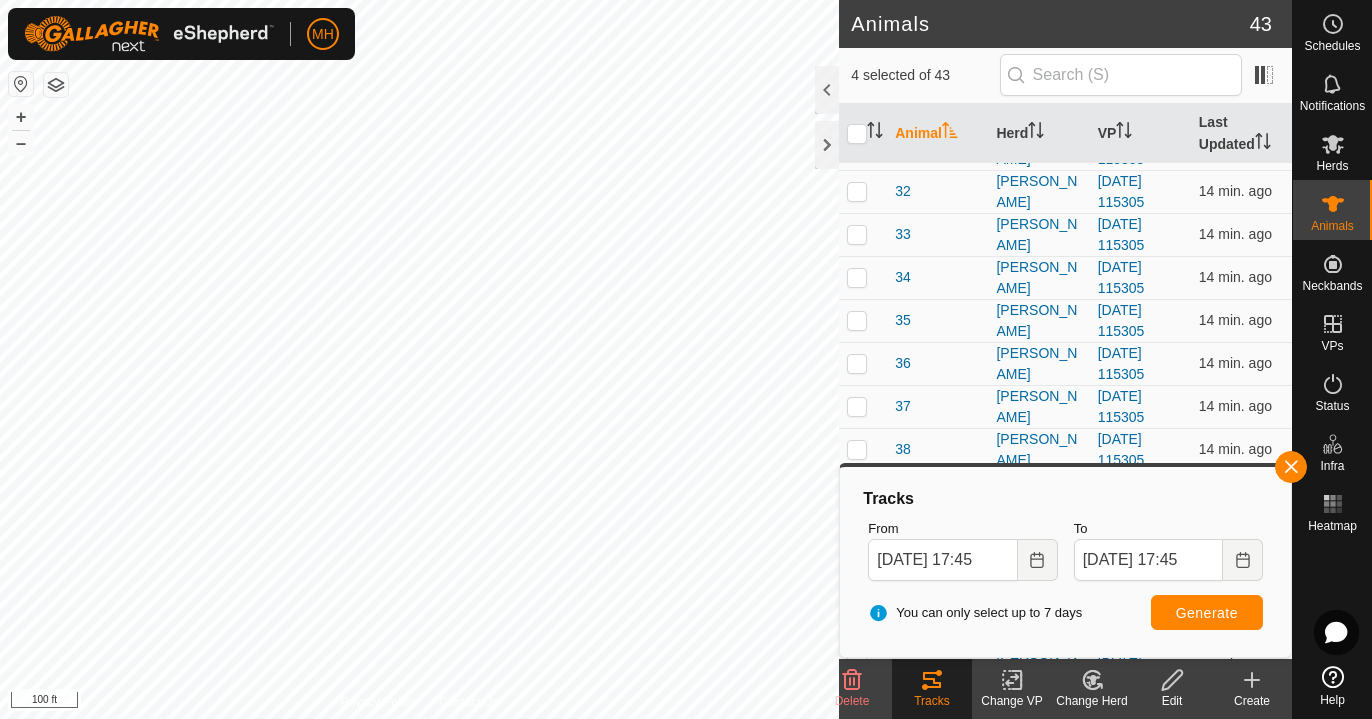 scroll, scrollTop: 1016, scrollLeft: 0, axis: vertical 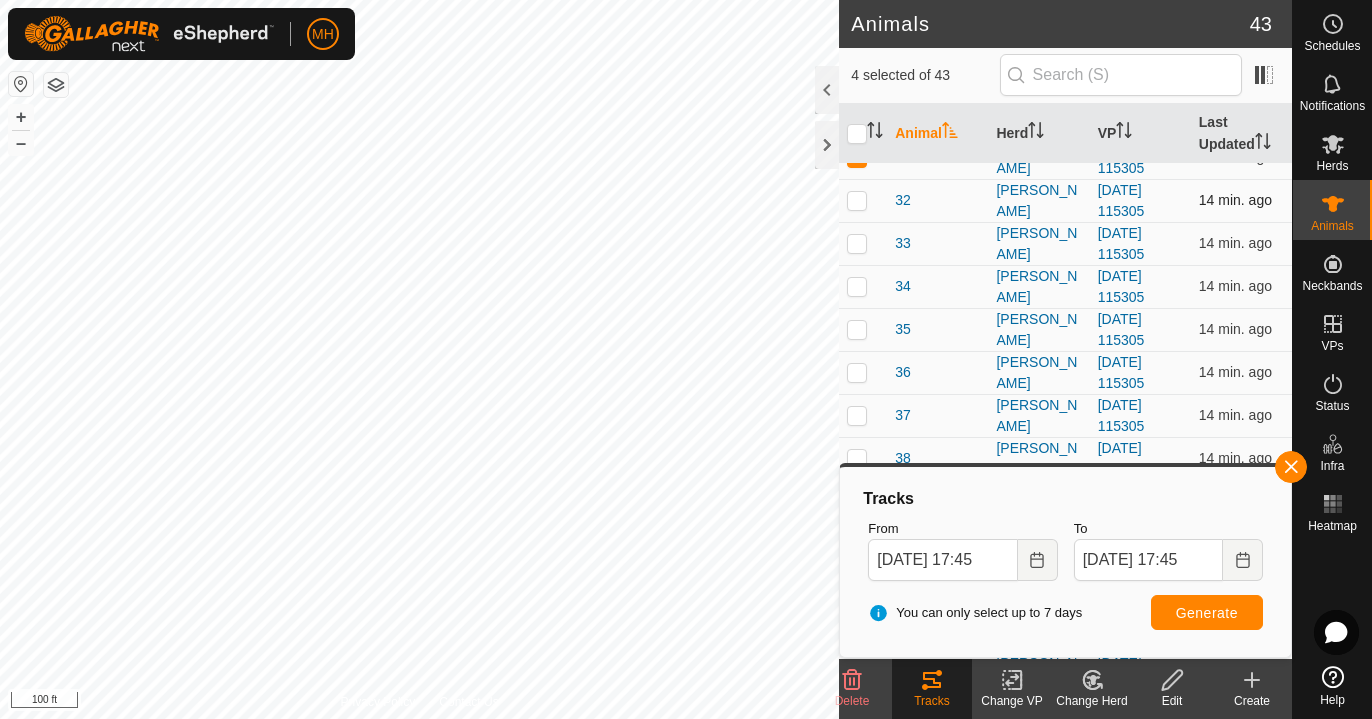 click at bounding box center (857, 200) 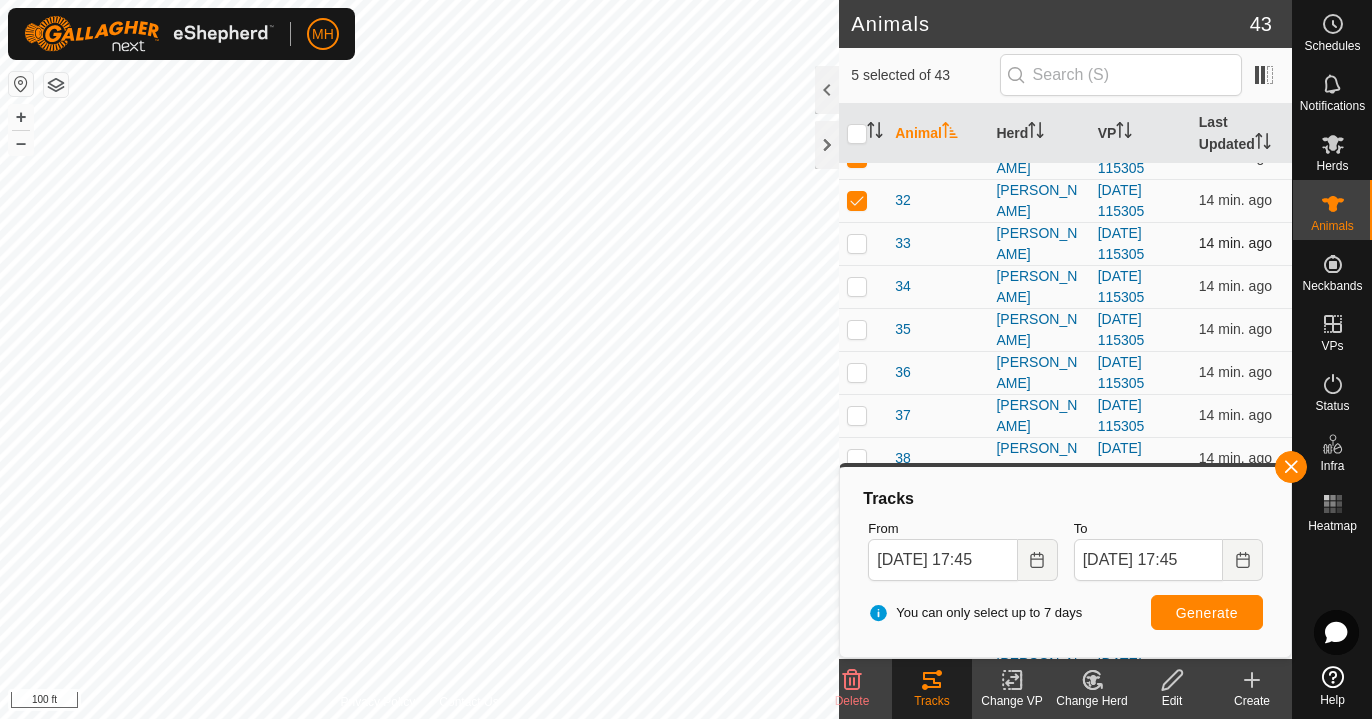 click at bounding box center (857, 243) 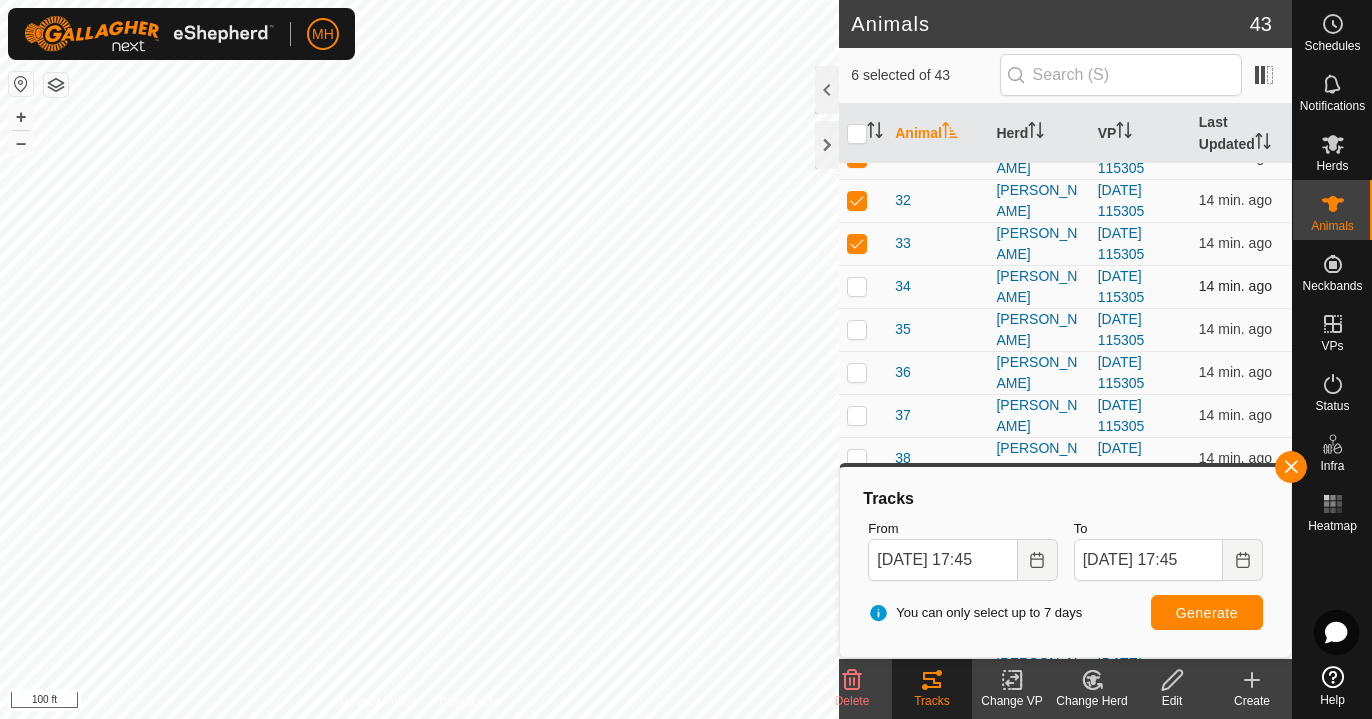 click at bounding box center (857, 286) 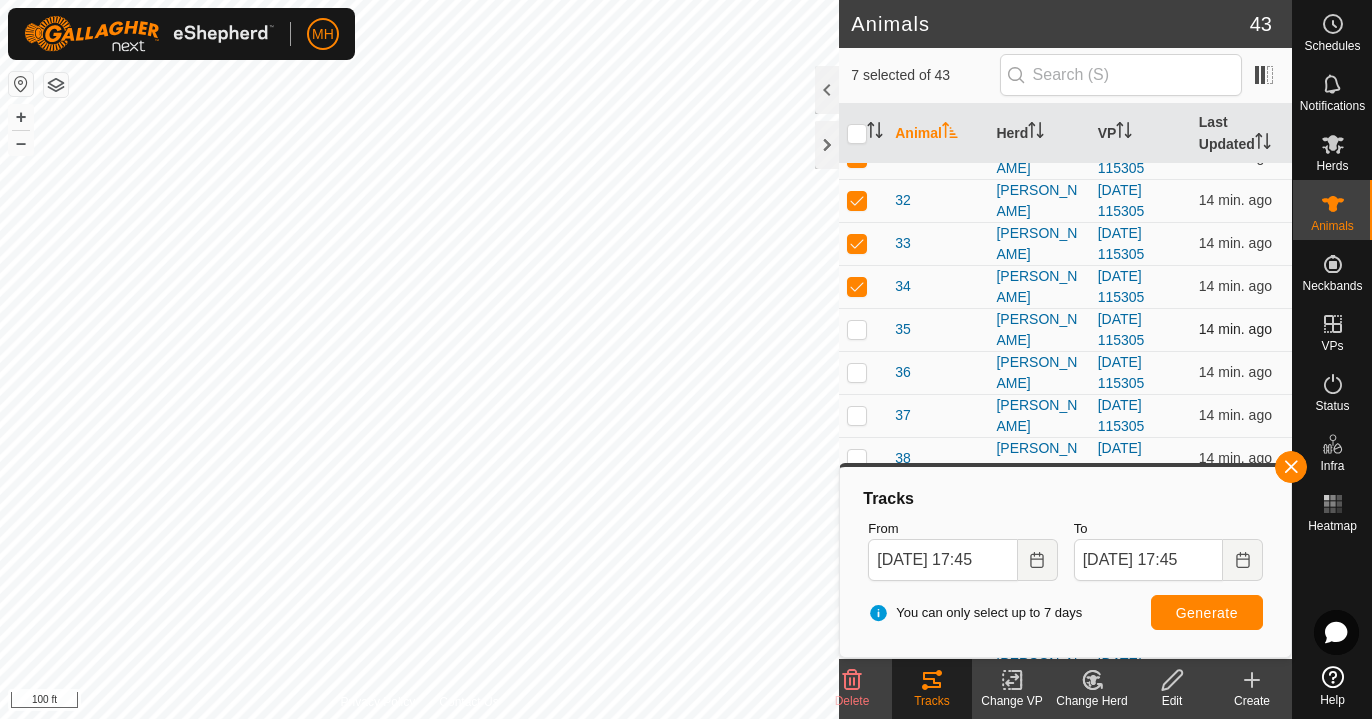 click at bounding box center (857, 329) 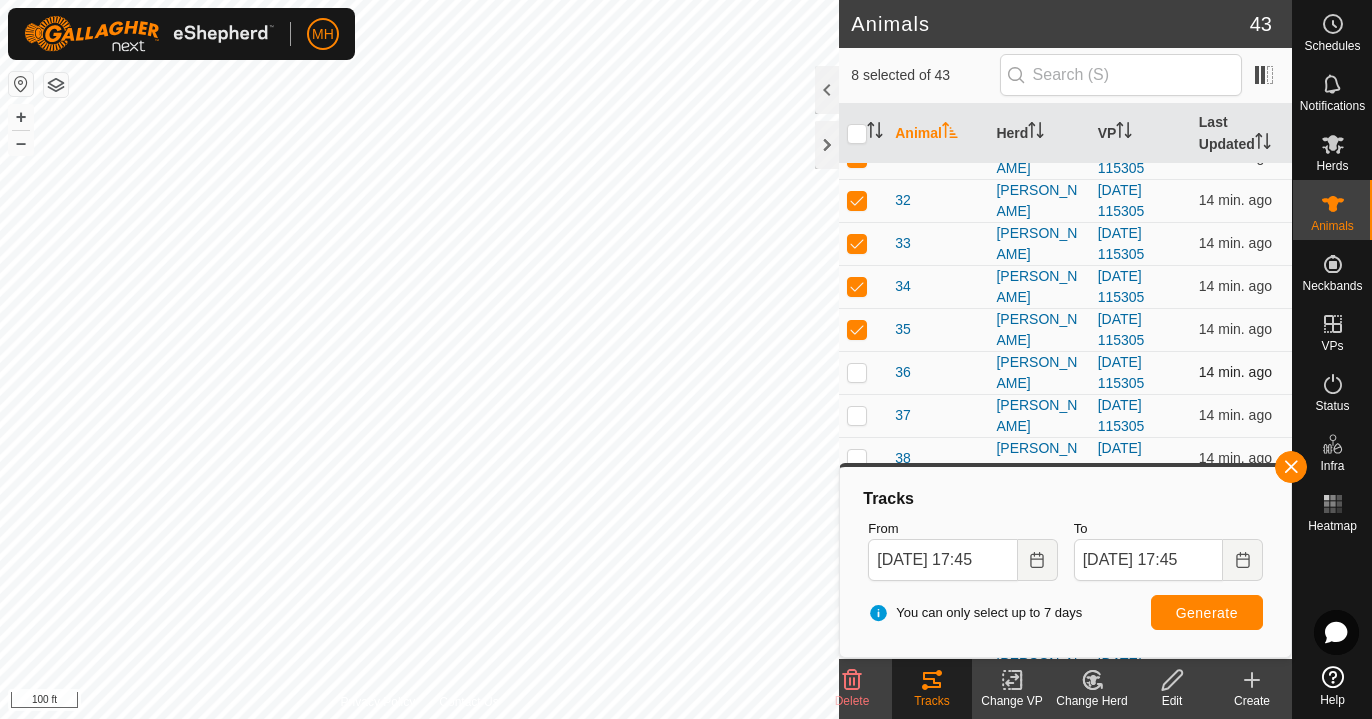 click at bounding box center (857, 372) 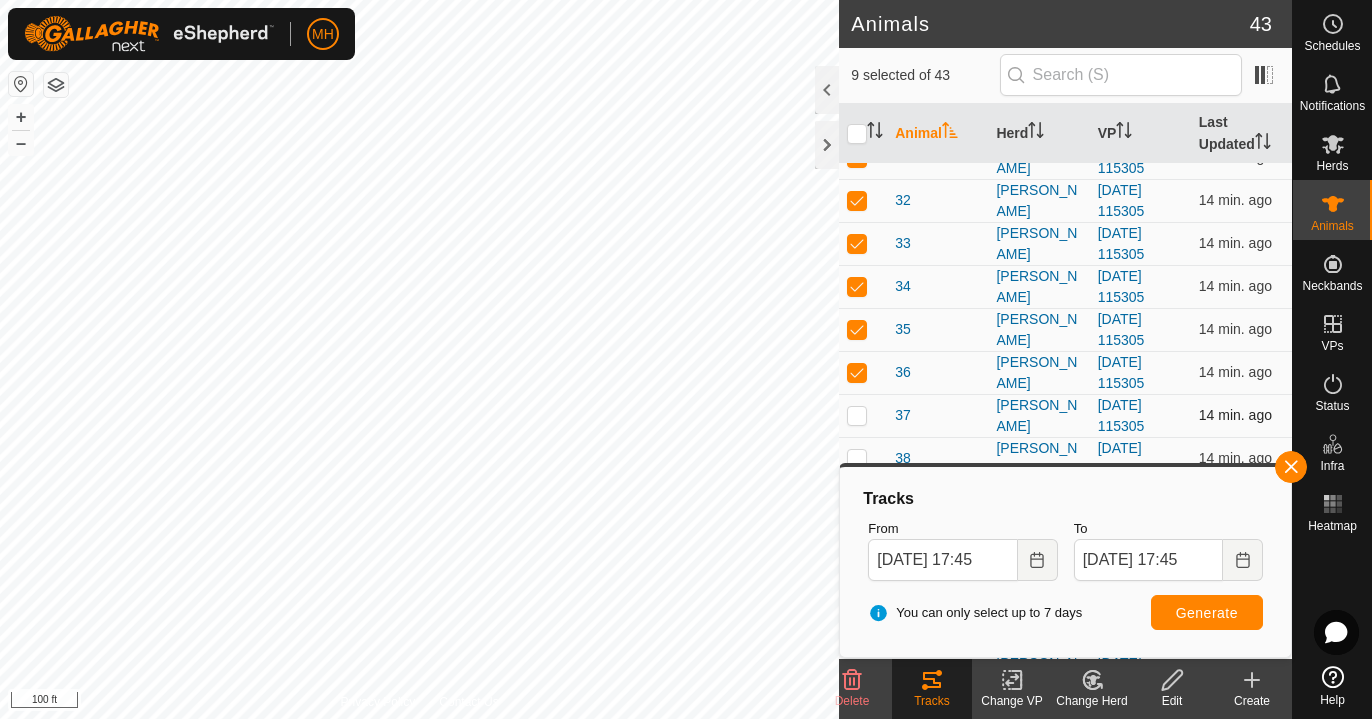 click at bounding box center [857, 415] 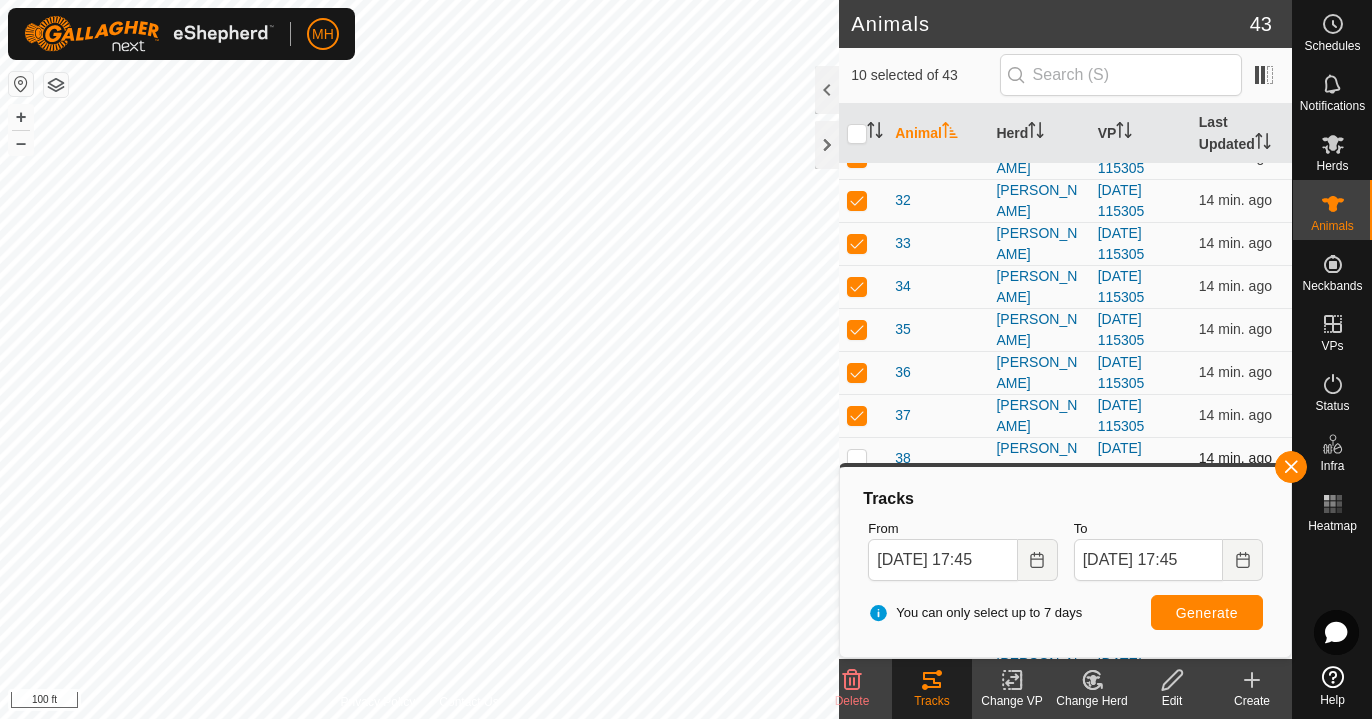 click at bounding box center [857, 458] 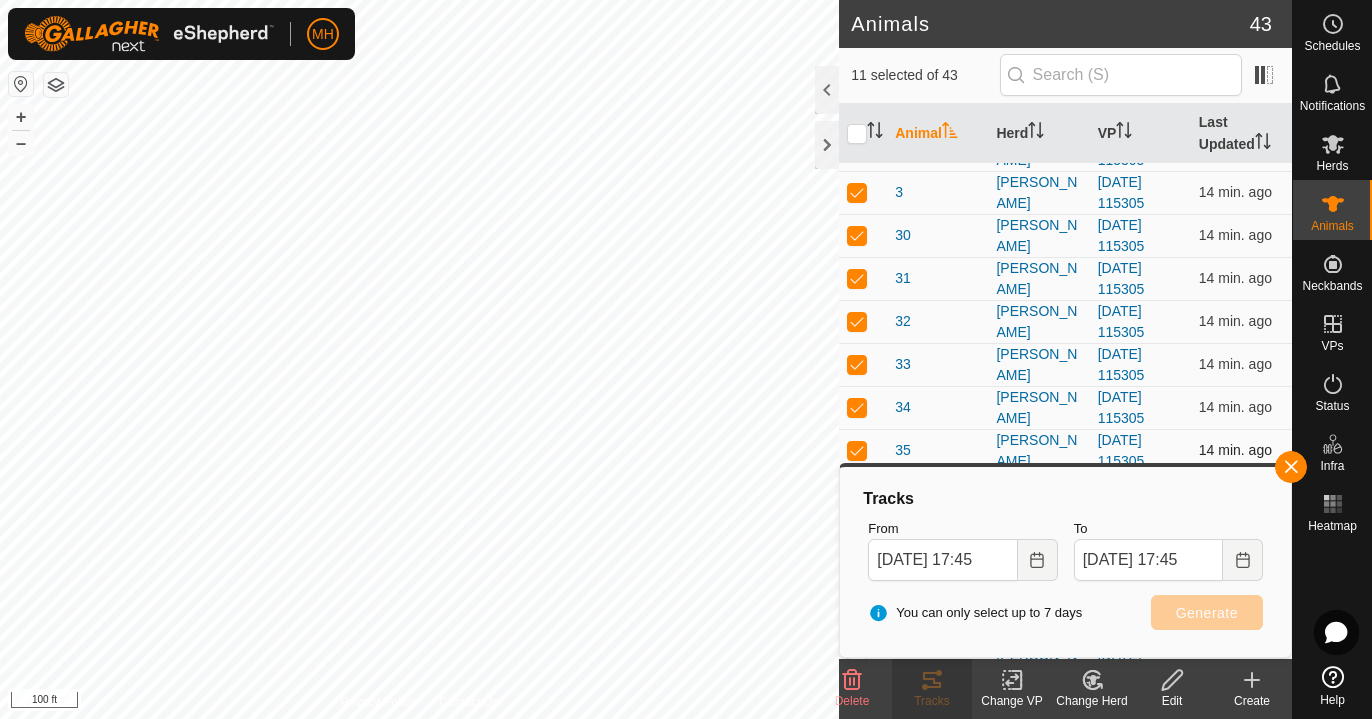 scroll, scrollTop: 894, scrollLeft: 0, axis: vertical 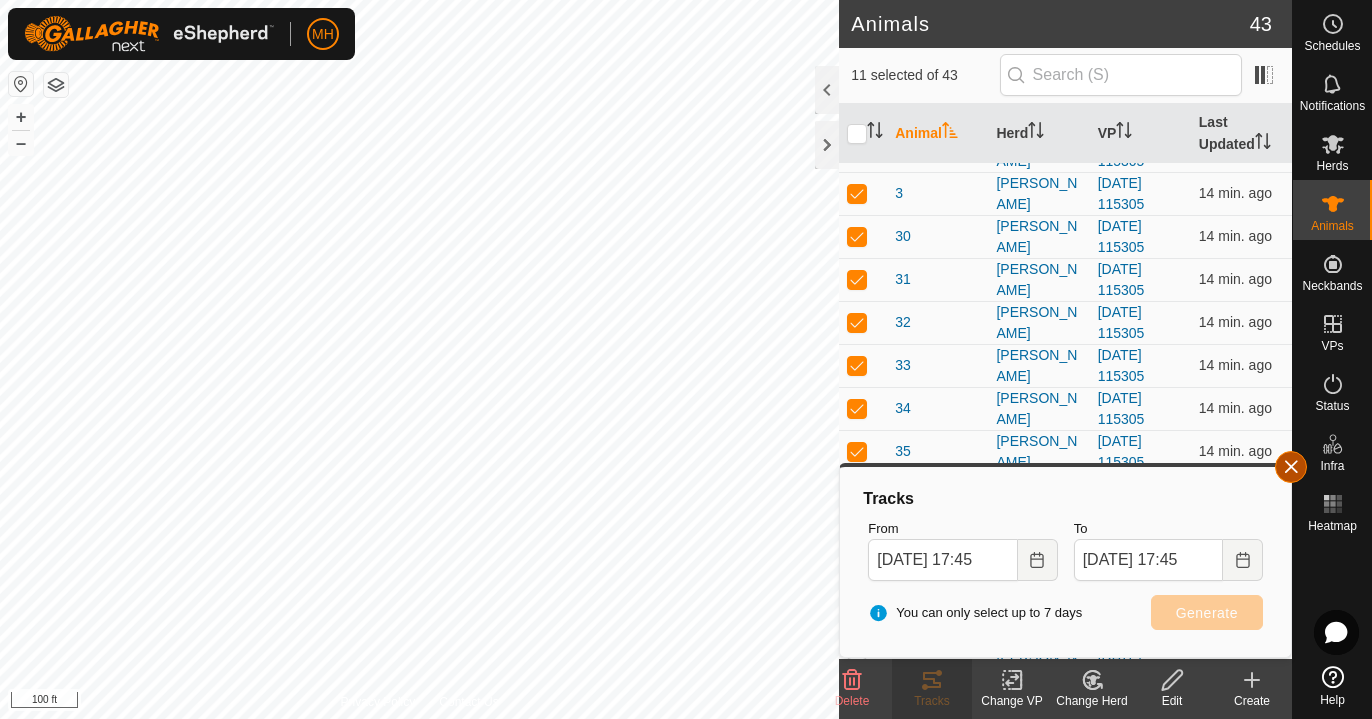 click at bounding box center [1291, 467] 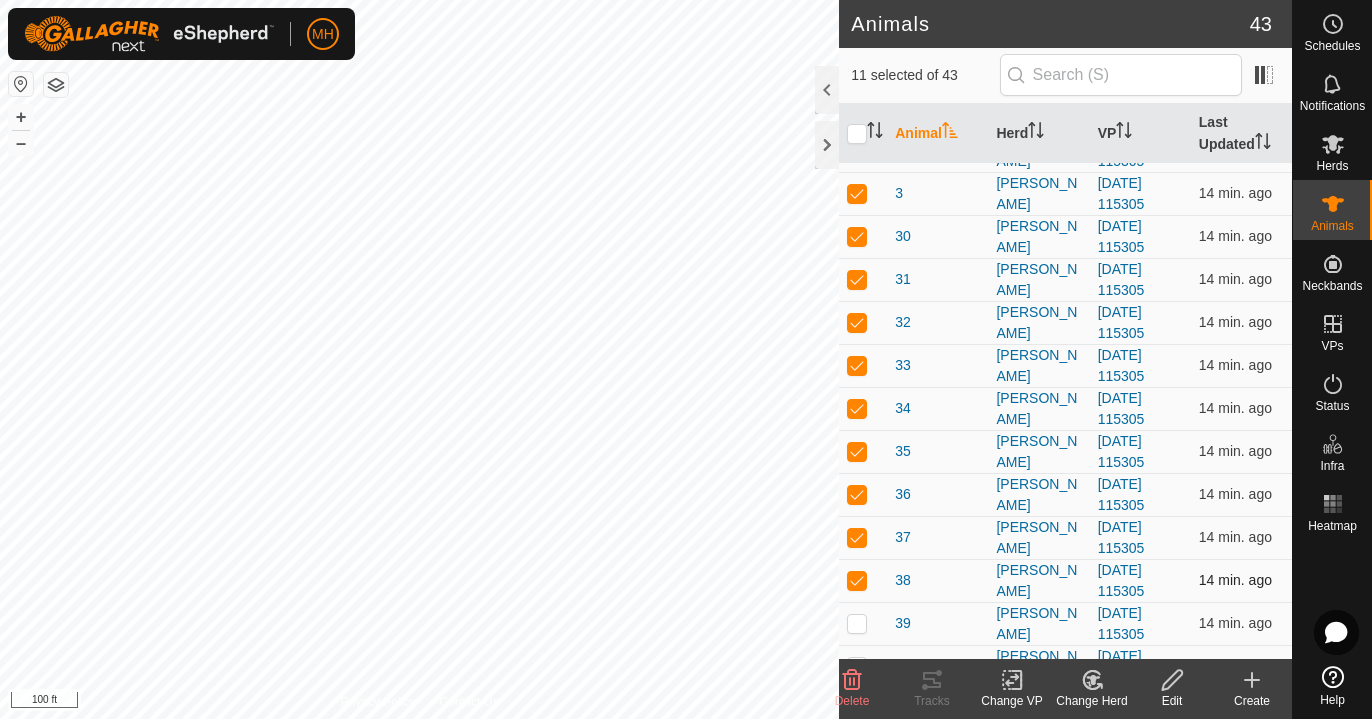 click at bounding box center [857, 580] 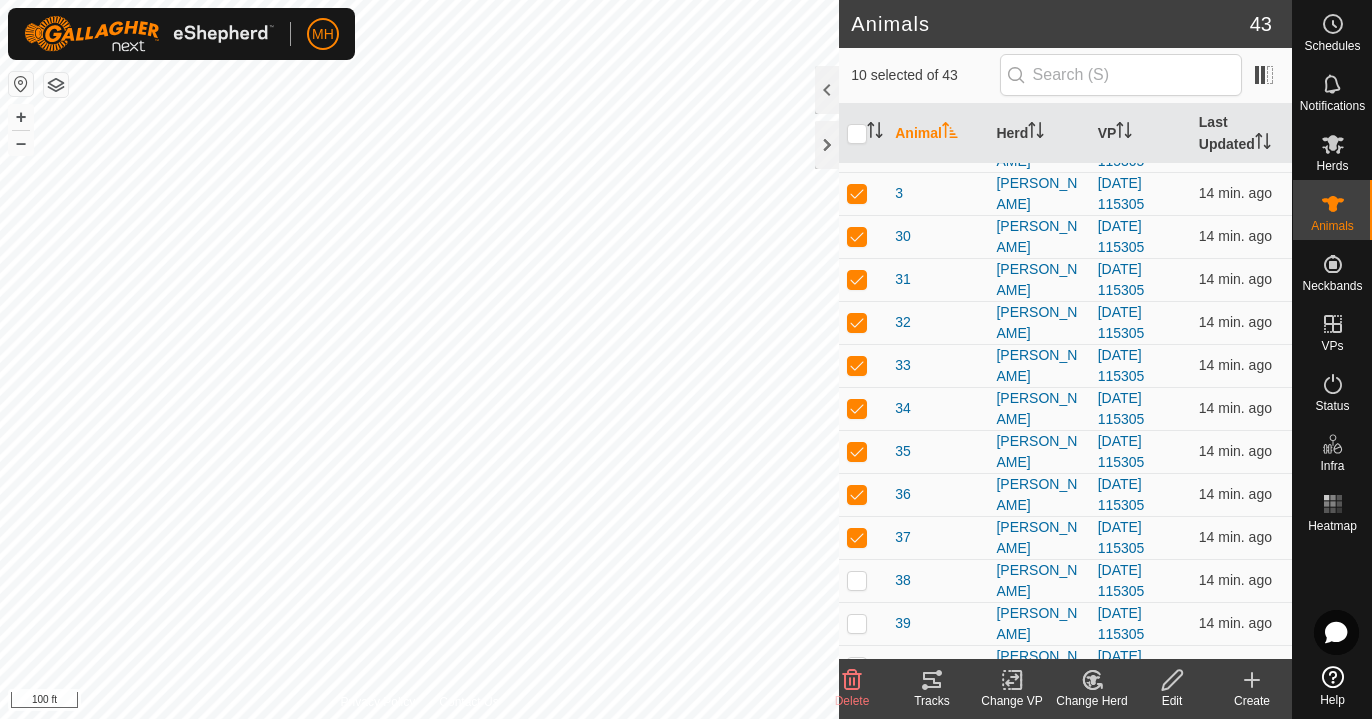 click 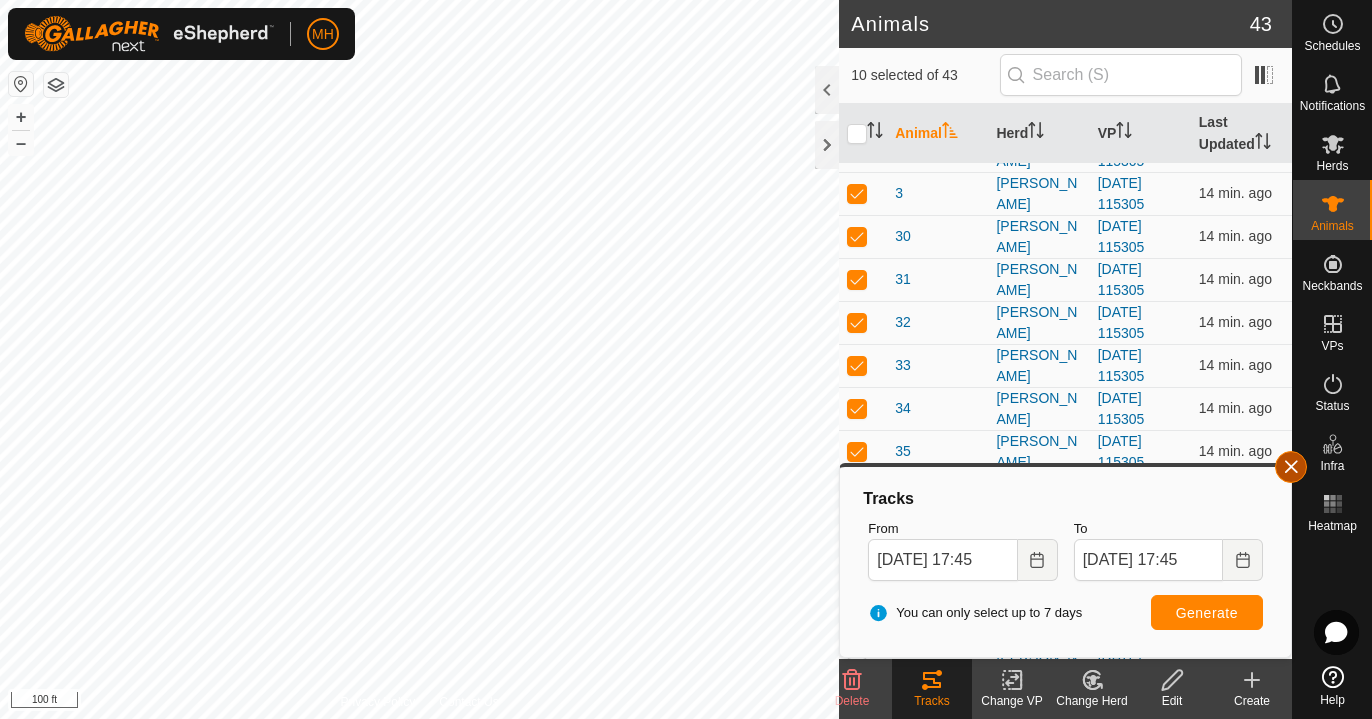 click at bounding box center [1291, 467] 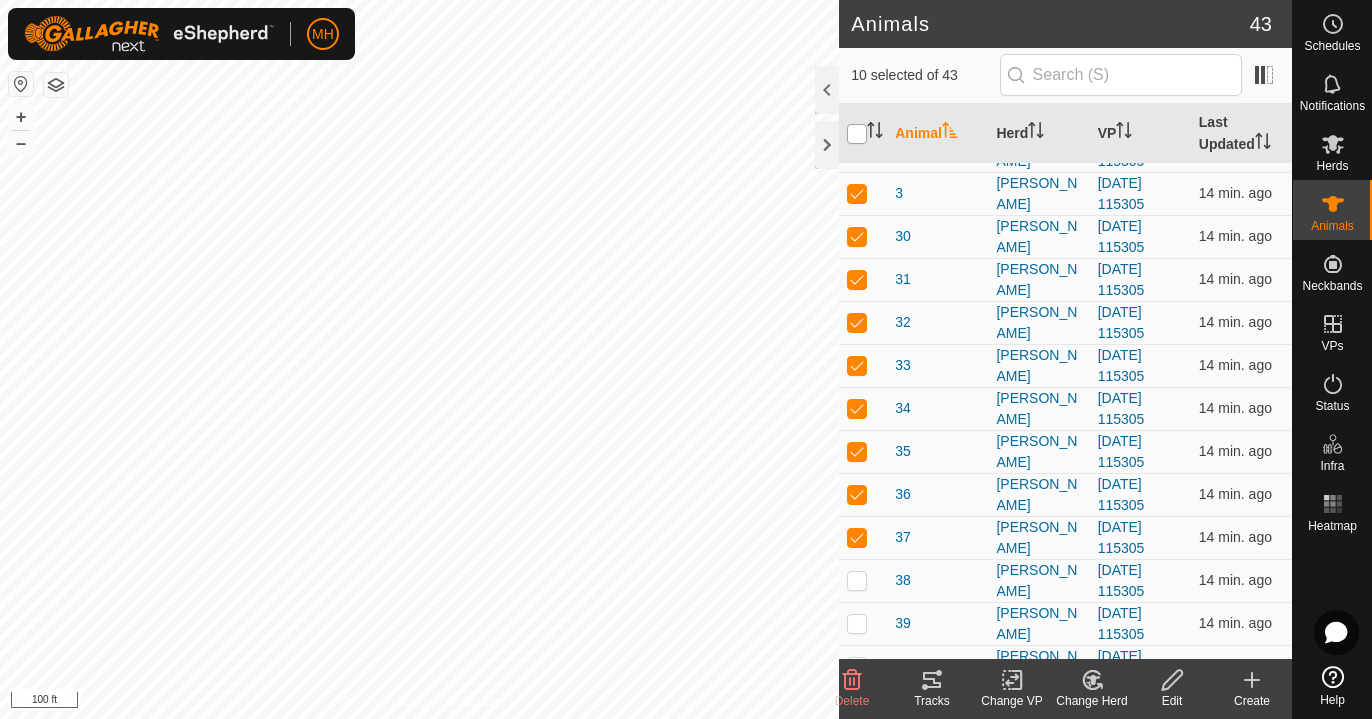click at bounding box center (857, 134) 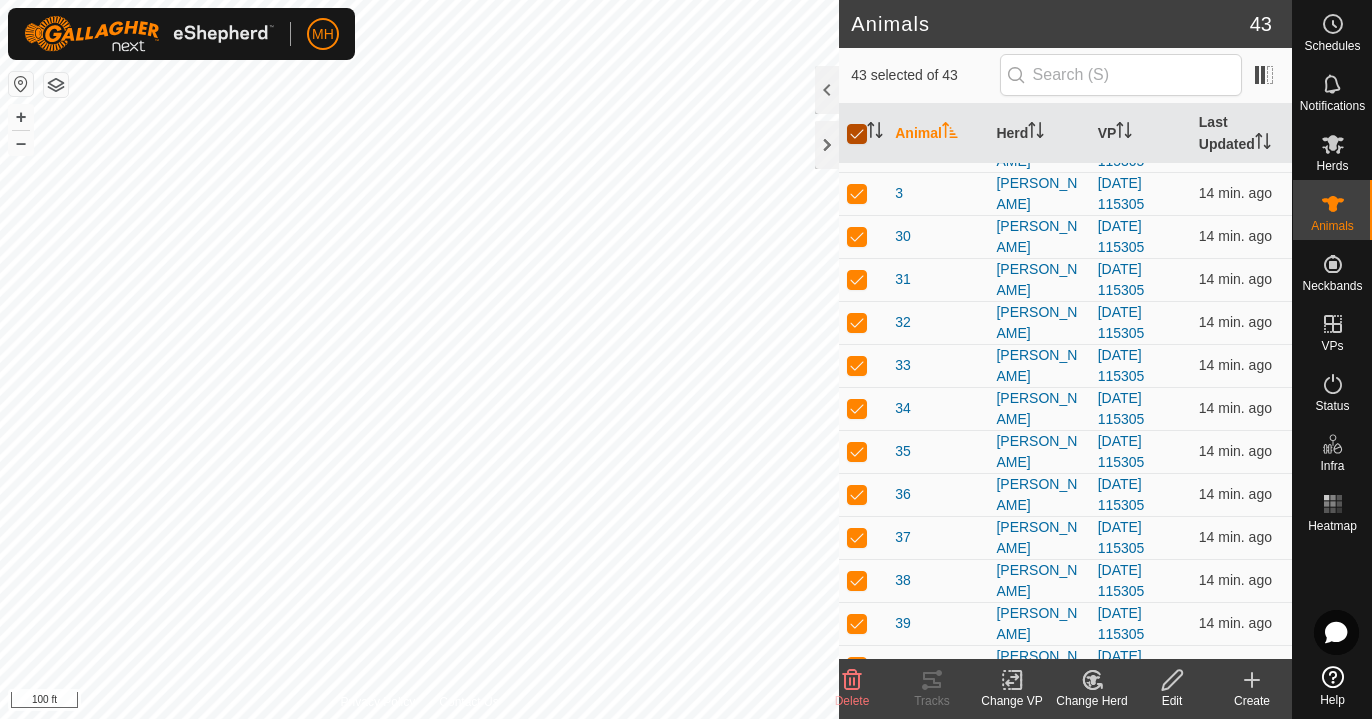 click at bounding box center (857, 134) 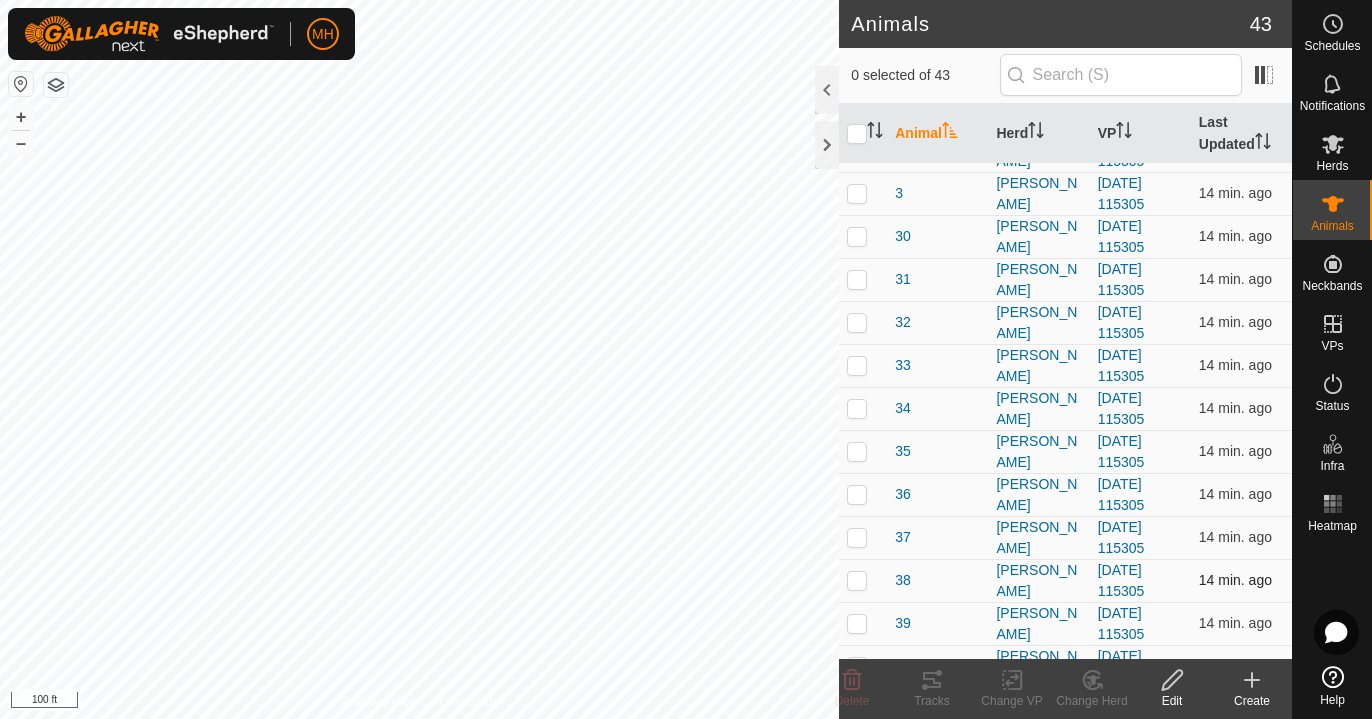 click at bounding box center [857, 580] 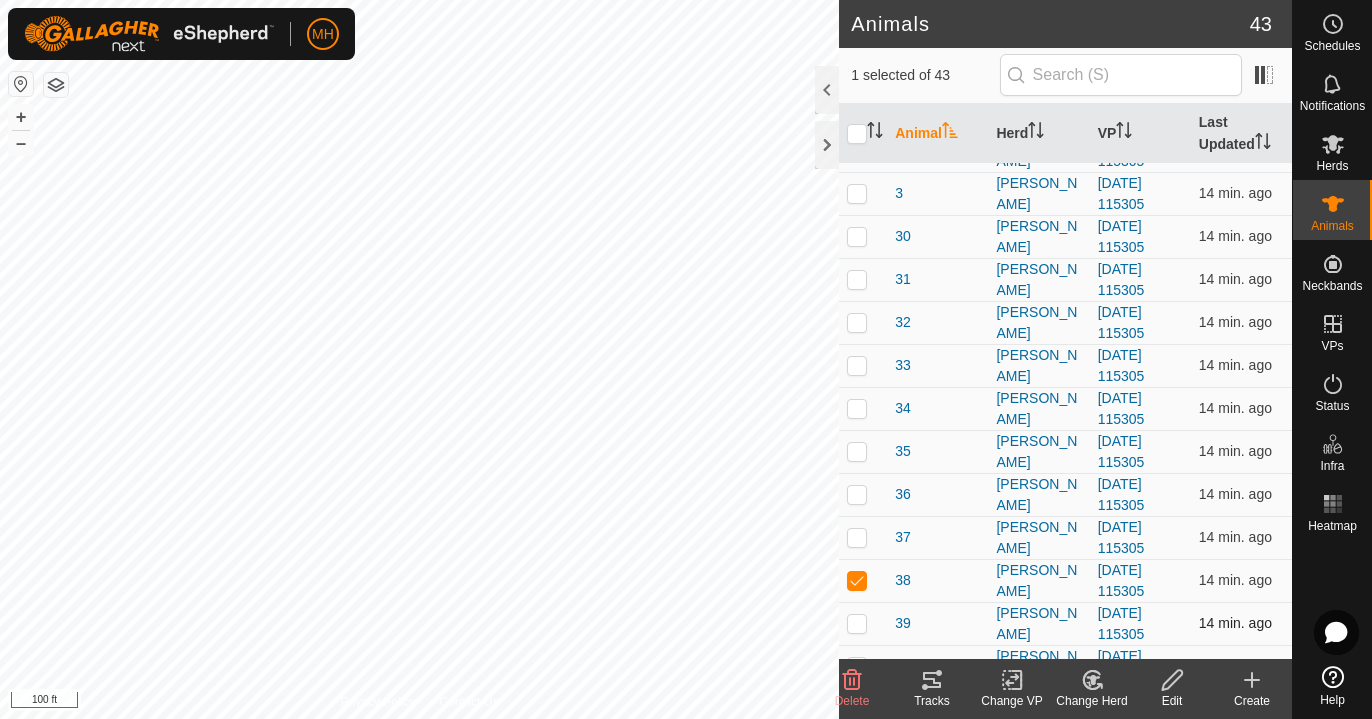 click at bounding box center (857, 623) 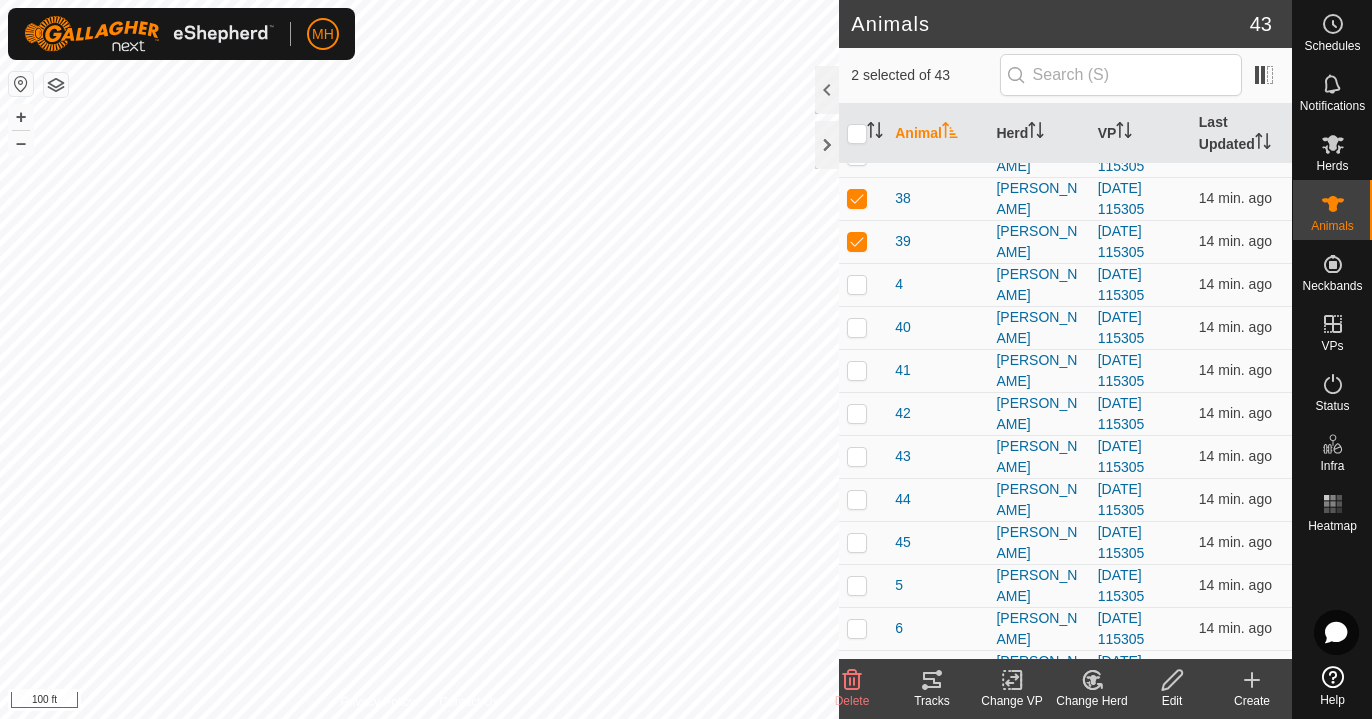 scroll, scrollTop: 1273, scrollLeft: 0, axis: vertical 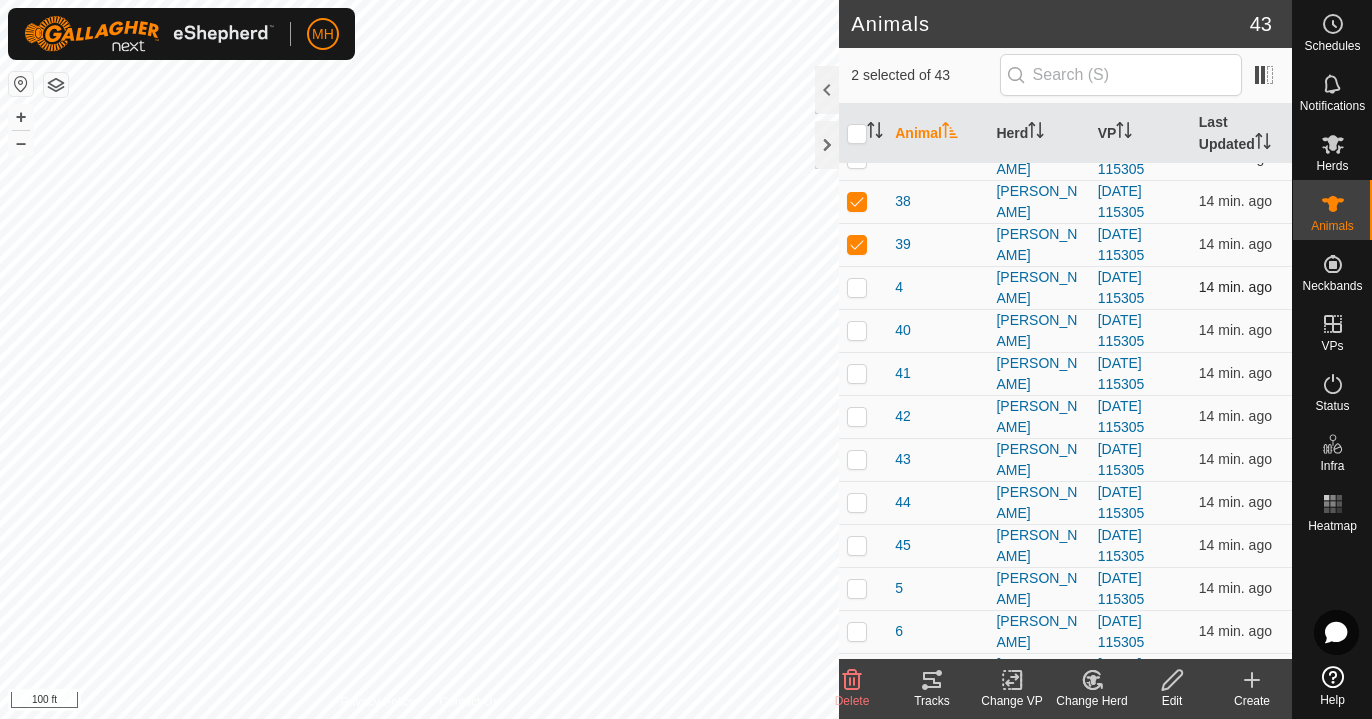click at bounding box center [857, 287] 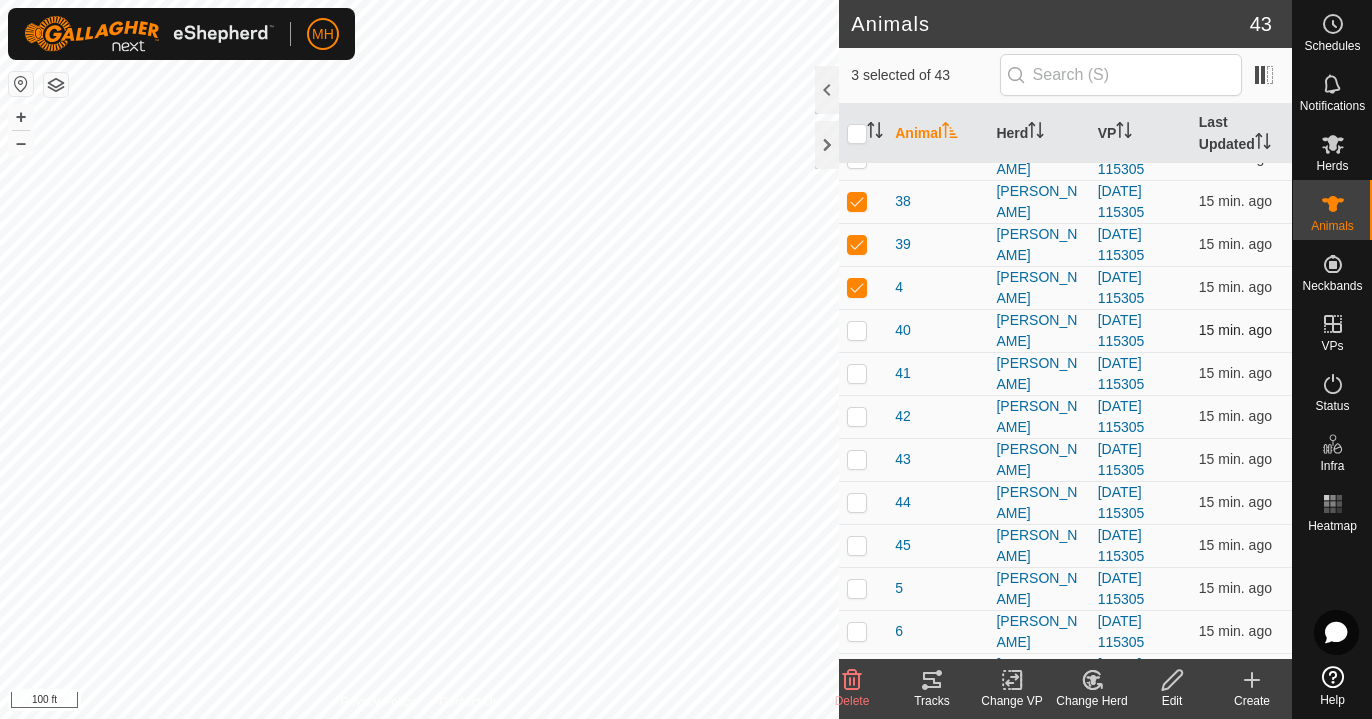 click at bounding box center (857, 330) 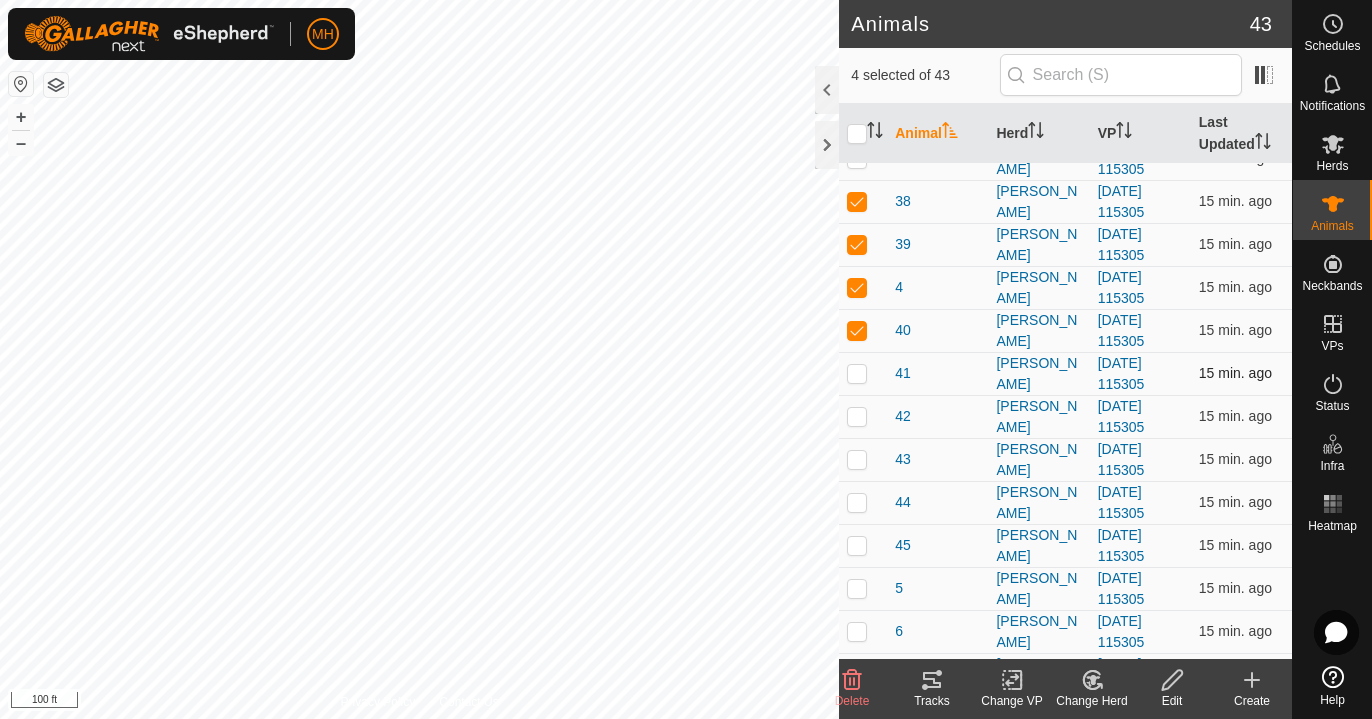 click at bounding box center [857, 373] 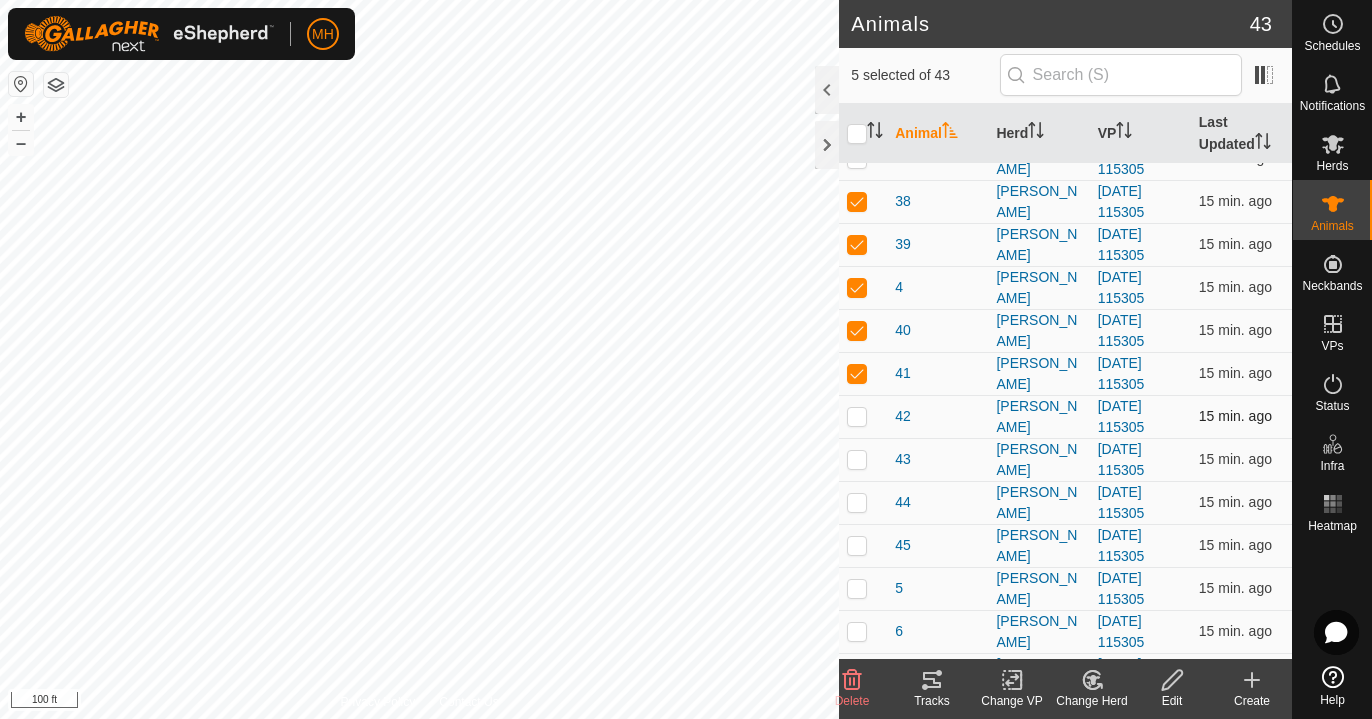 click at bounding box center (857, 416) 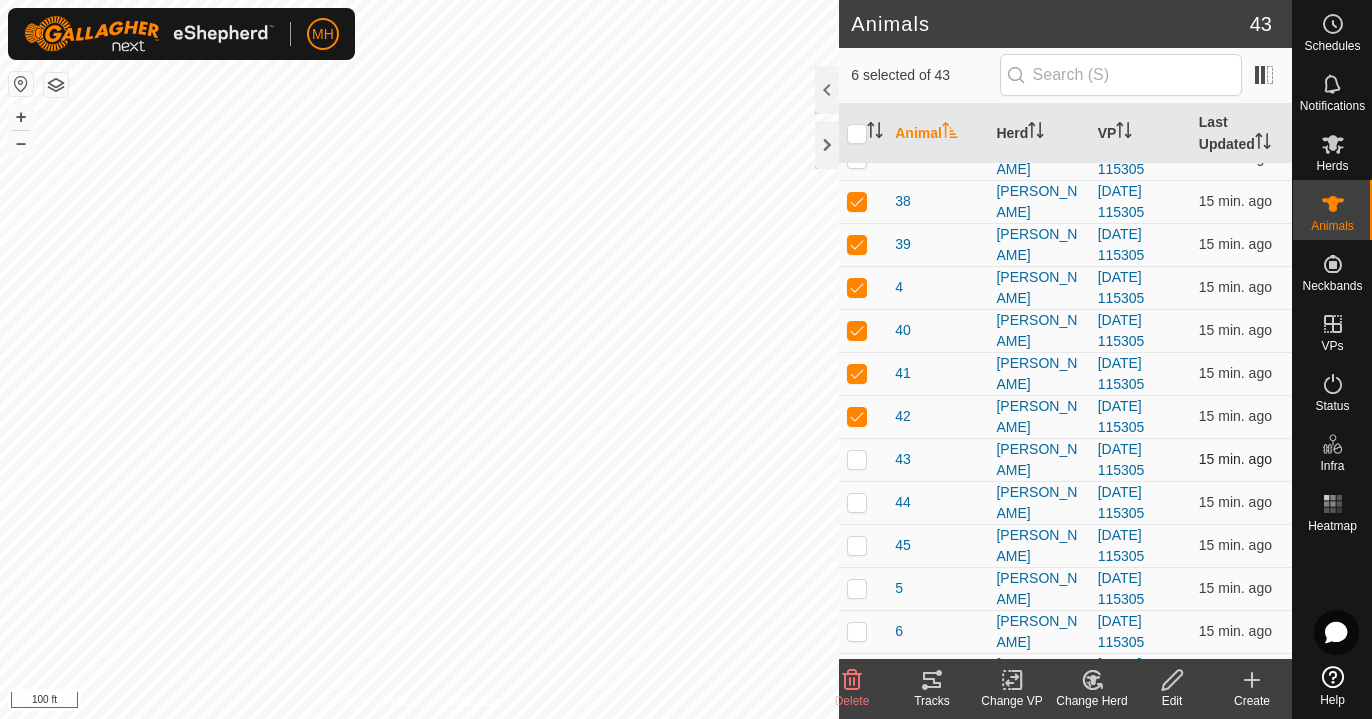 click at bounding box center (857, 459) 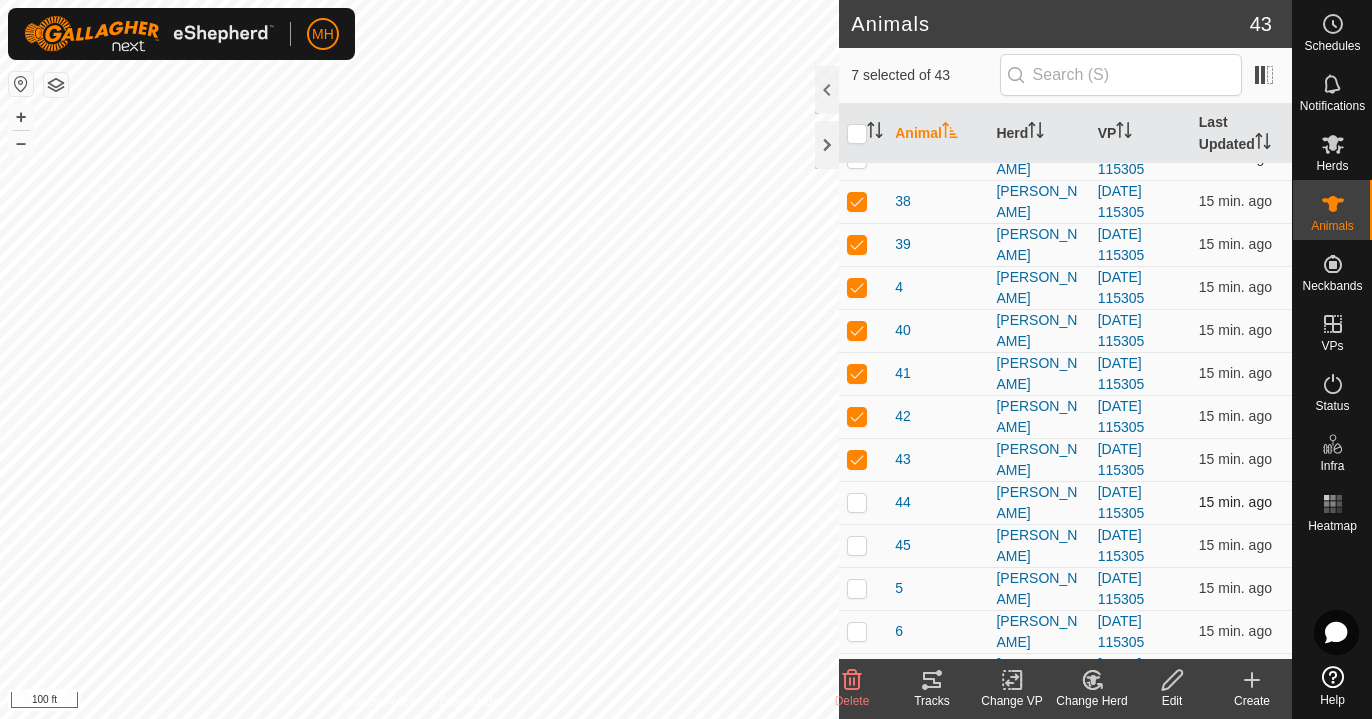 click at bounding box center [857, 502] 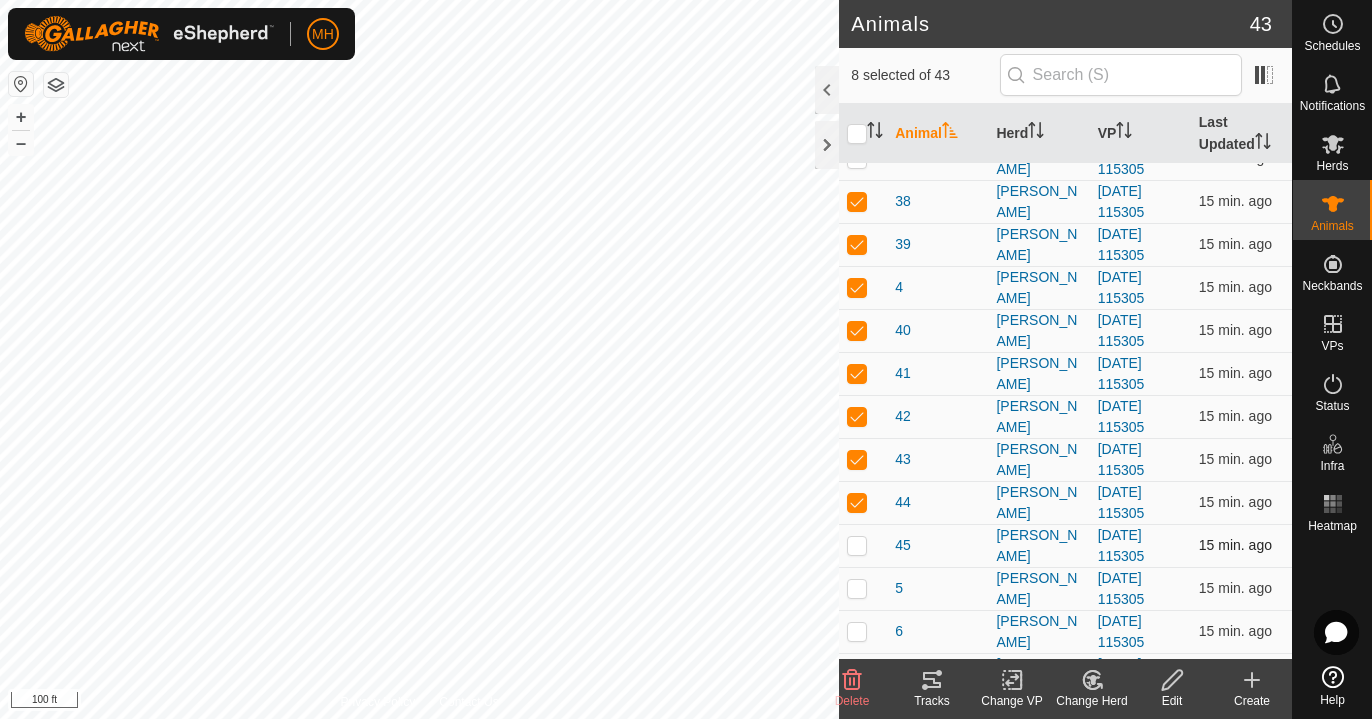 click at bounding box center [857, 545] 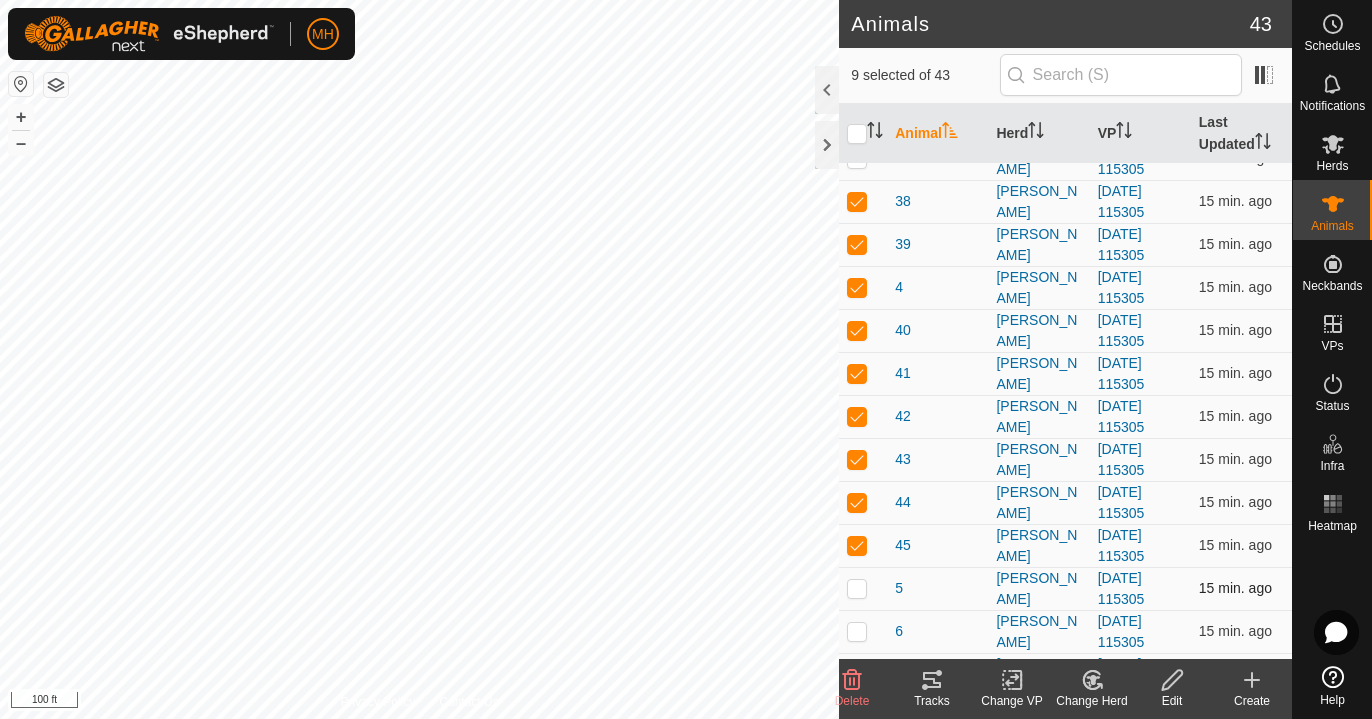 click at bounding box center (857, 588) 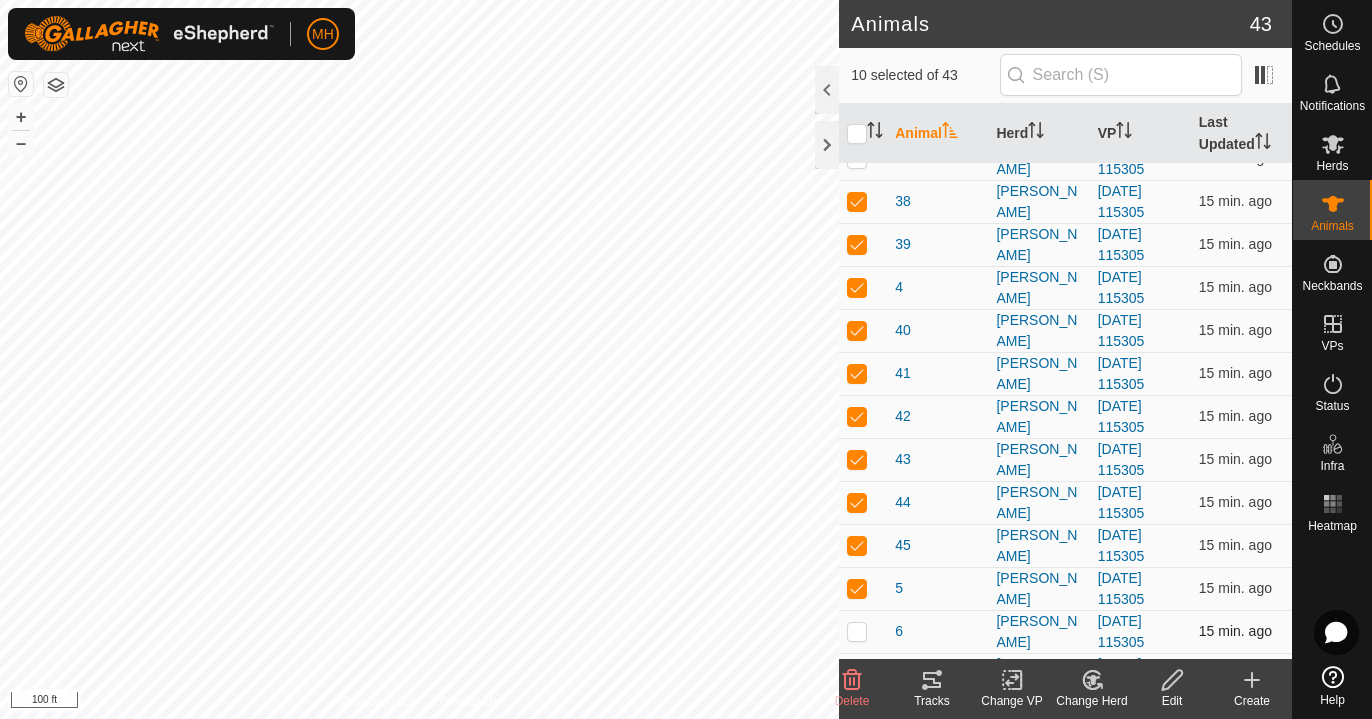 click at bounding box center (857, 631) 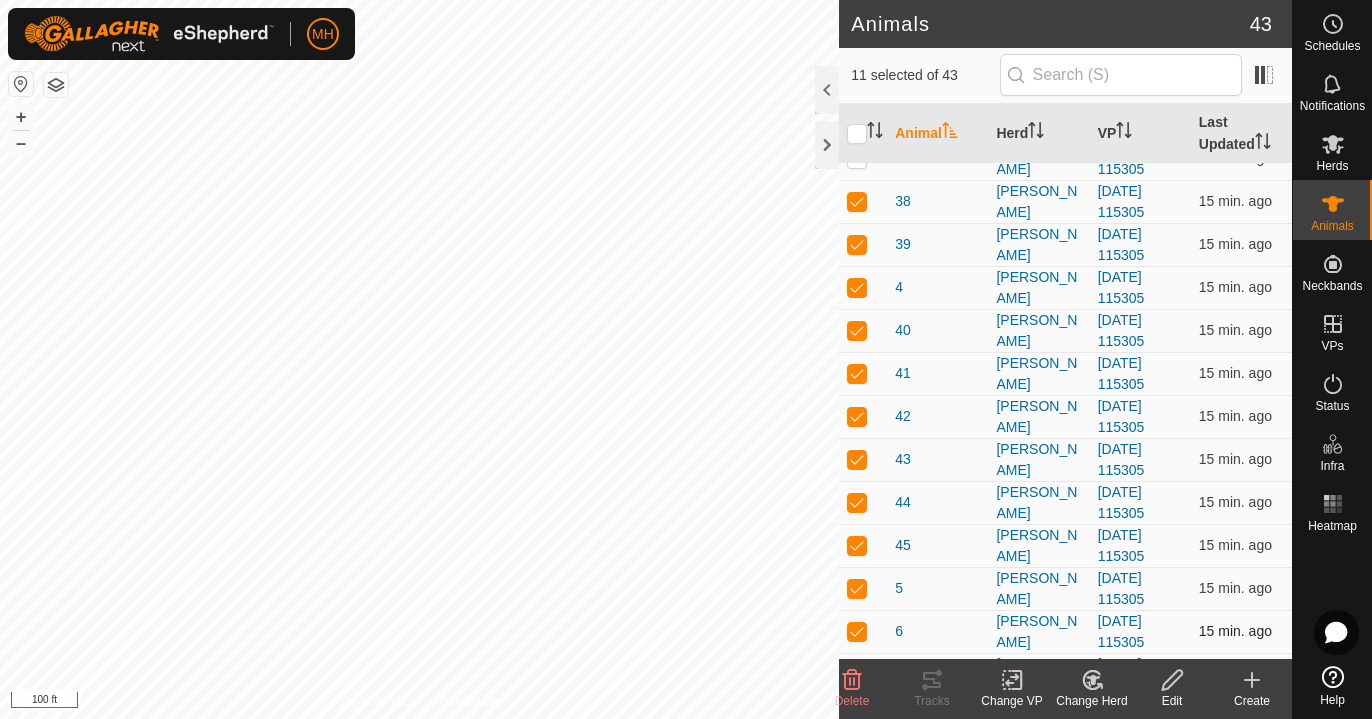 click at bounding box center [857, 631] 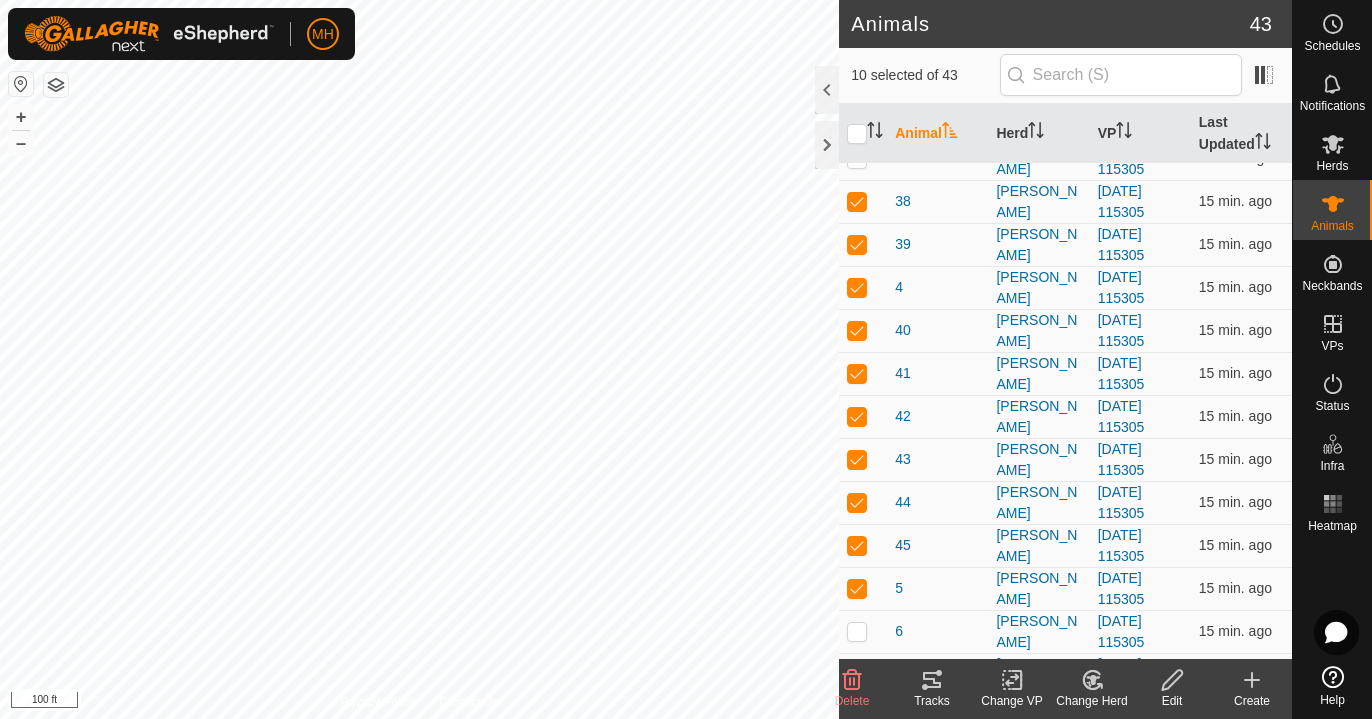 click 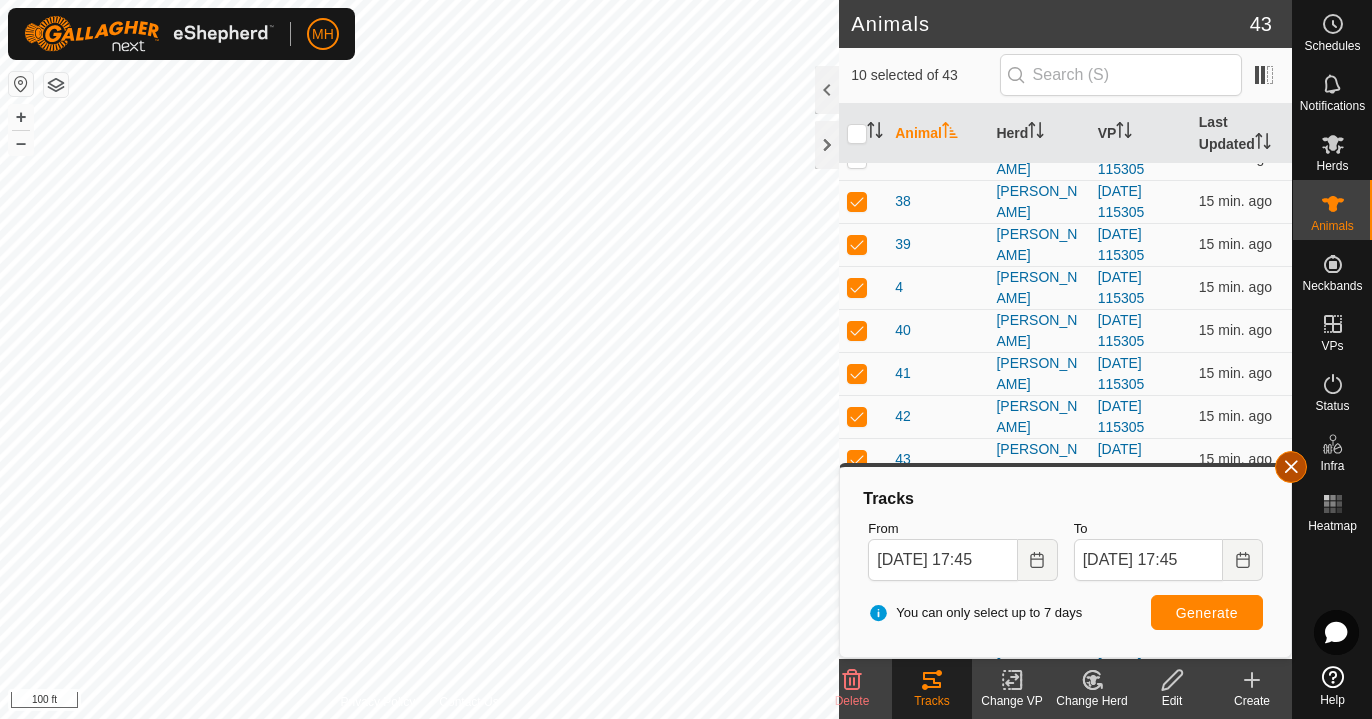 click at bounding box center (1291, 467) 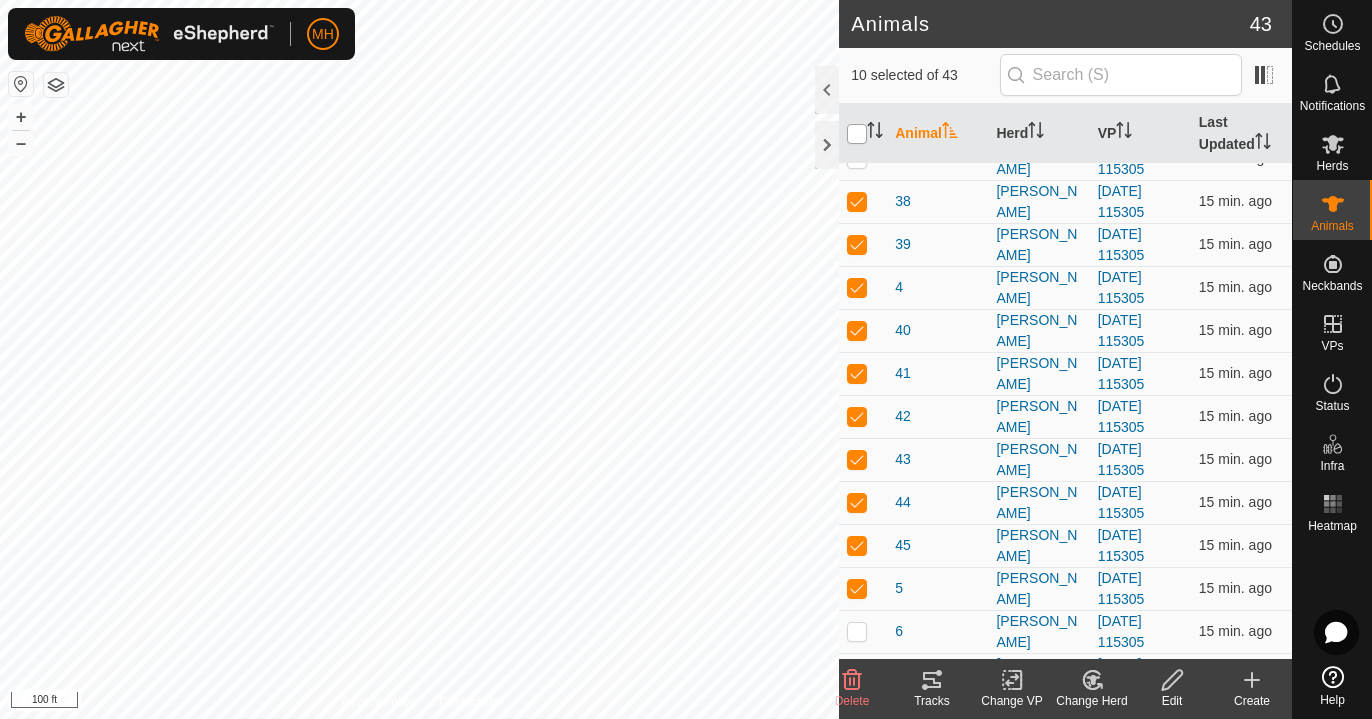 click at bounding box center (857, 134) 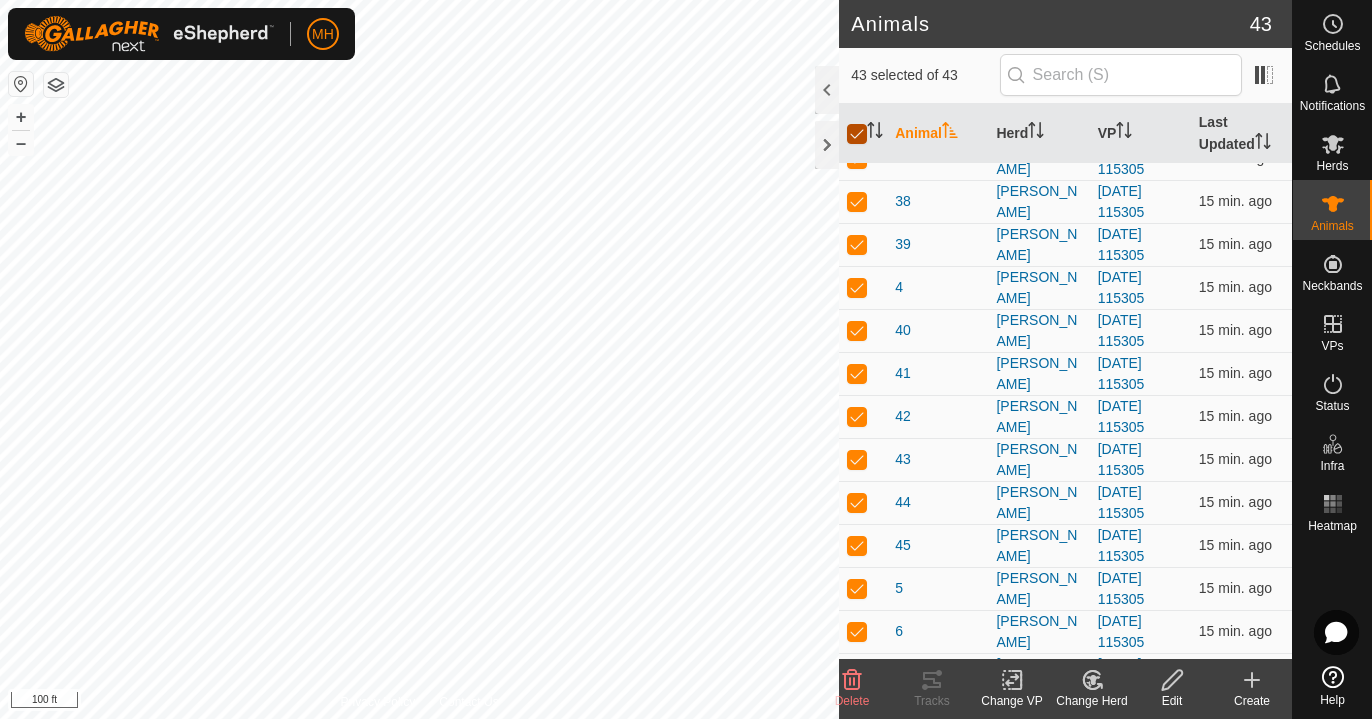 click at bounding box center [857, 134] 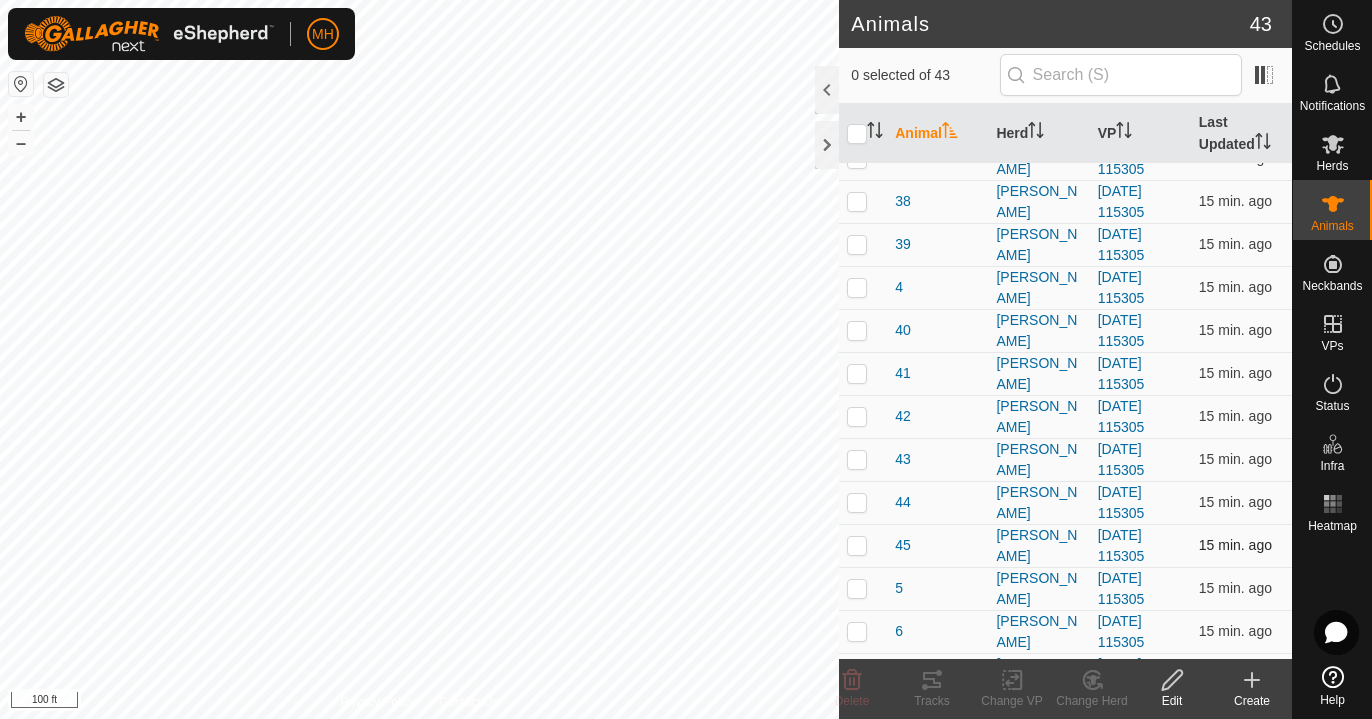 click at bounding box center (857, 545) 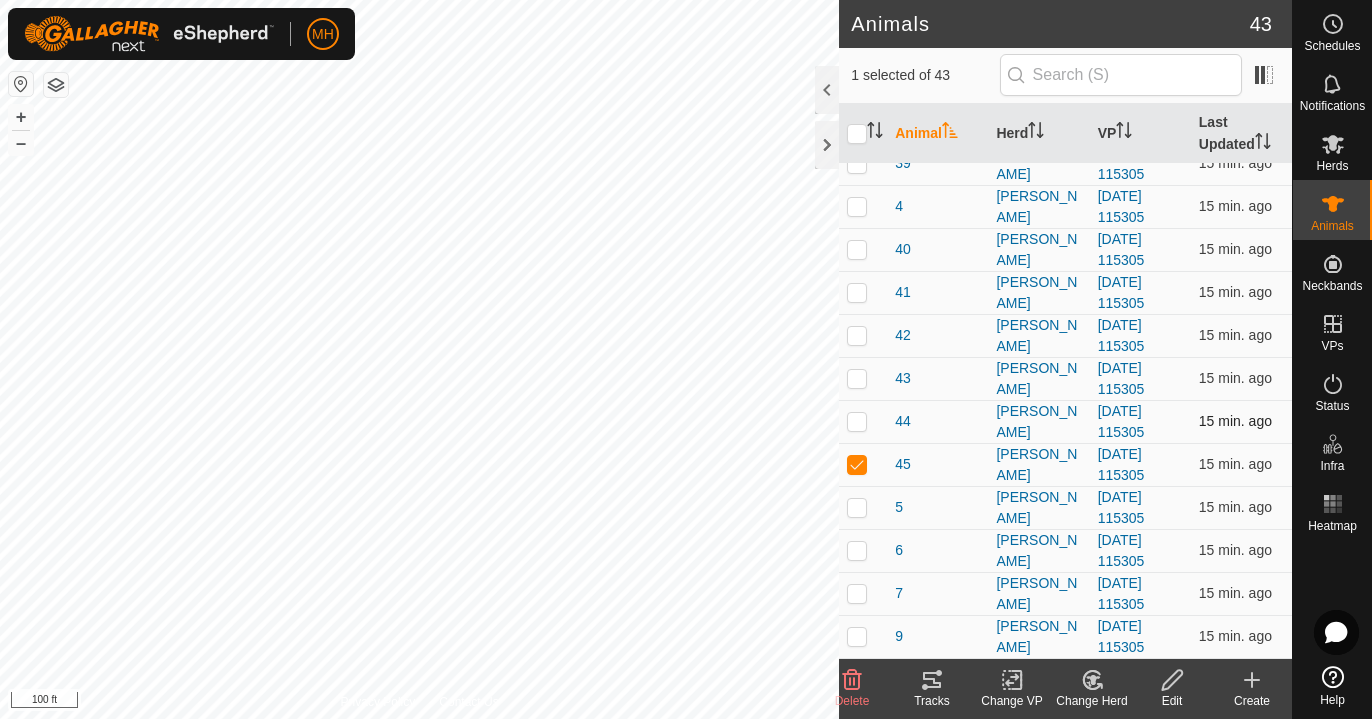 scroll, scrollTop: 1354, scrollLeft: 0, axis: vertical 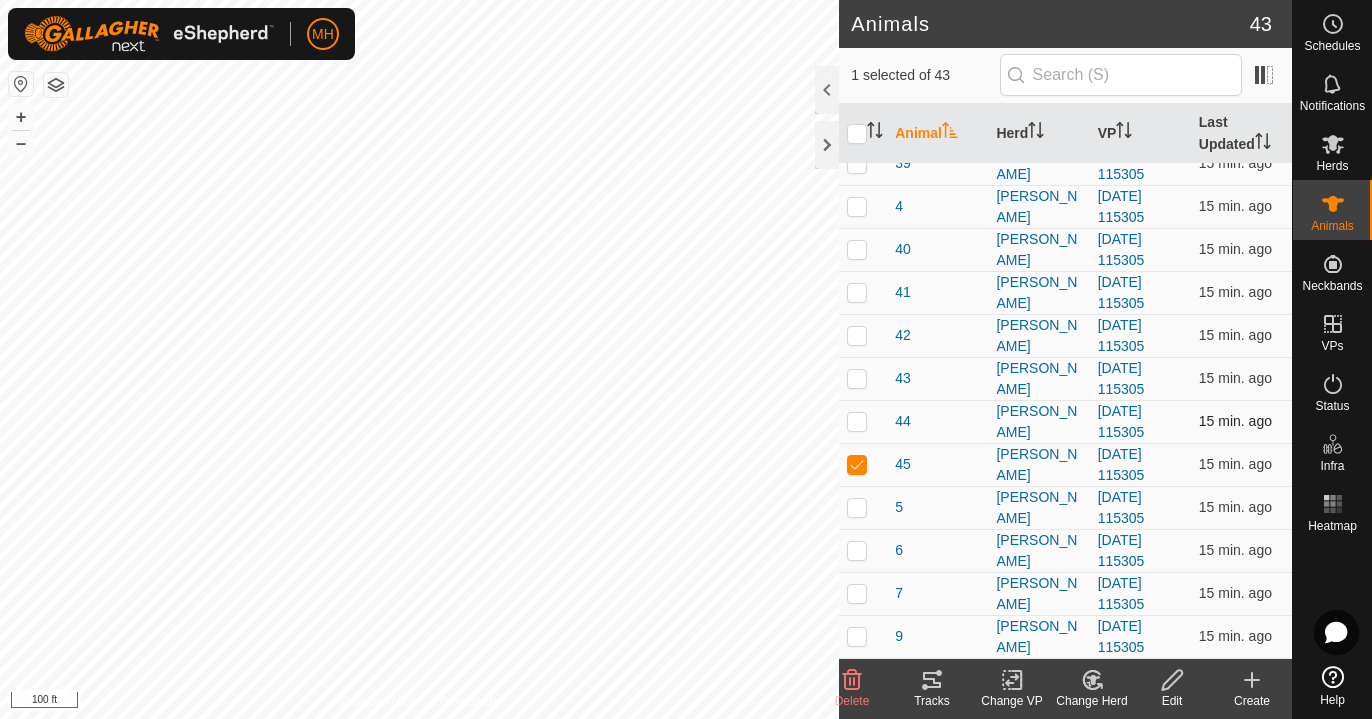 click at bounding box center [857, 421] 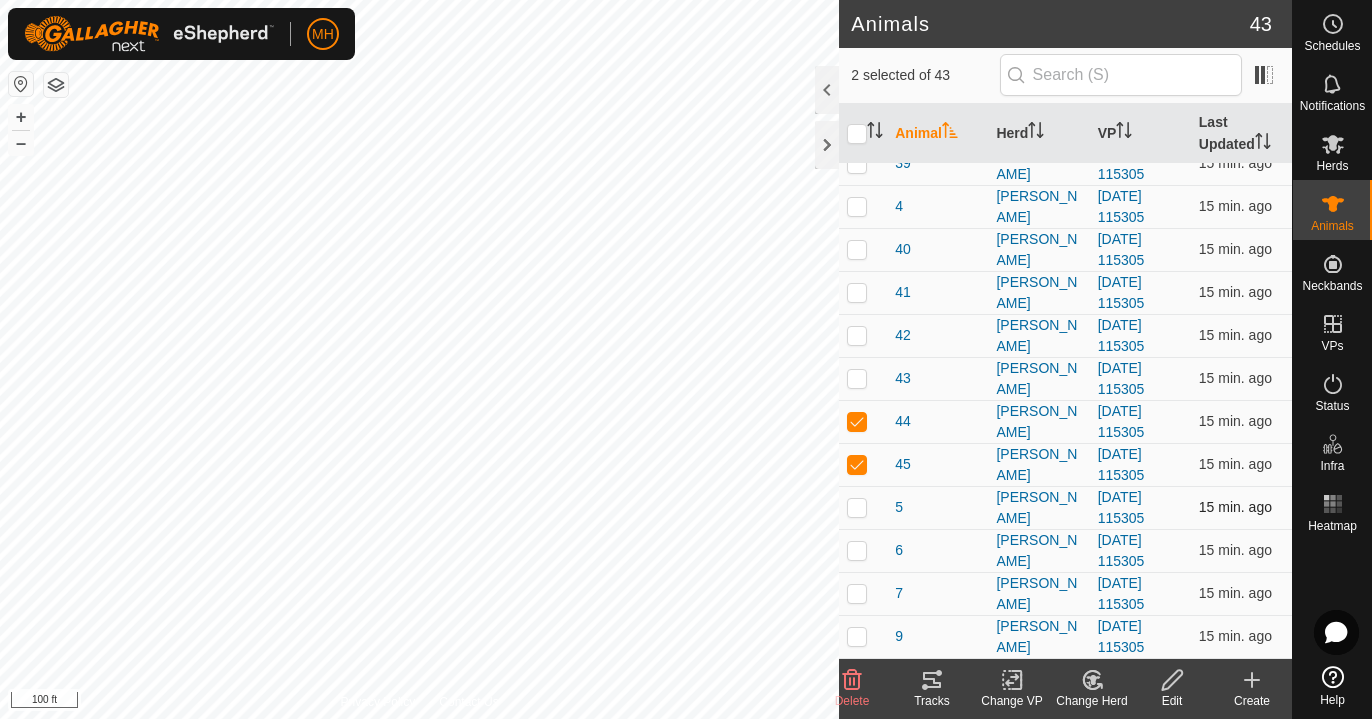 click at bounding box center [857, 507] 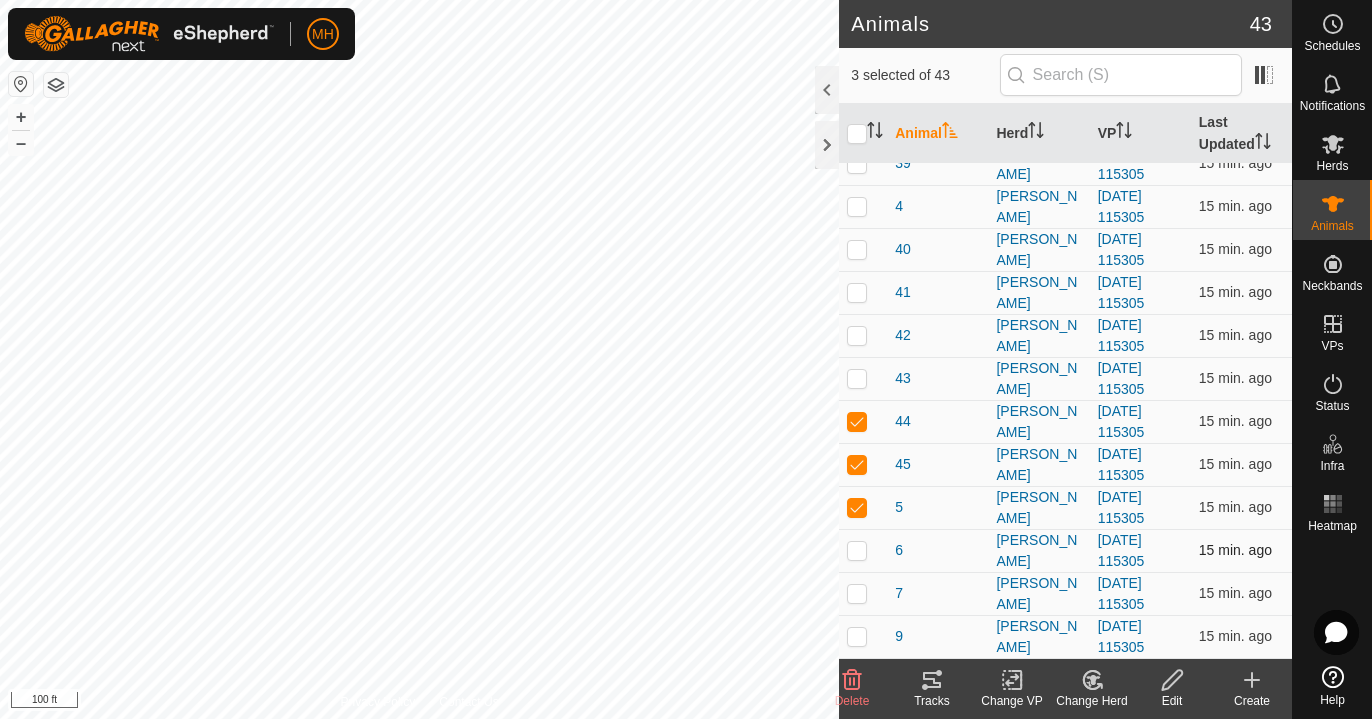 click at bounding box center [857, 550] 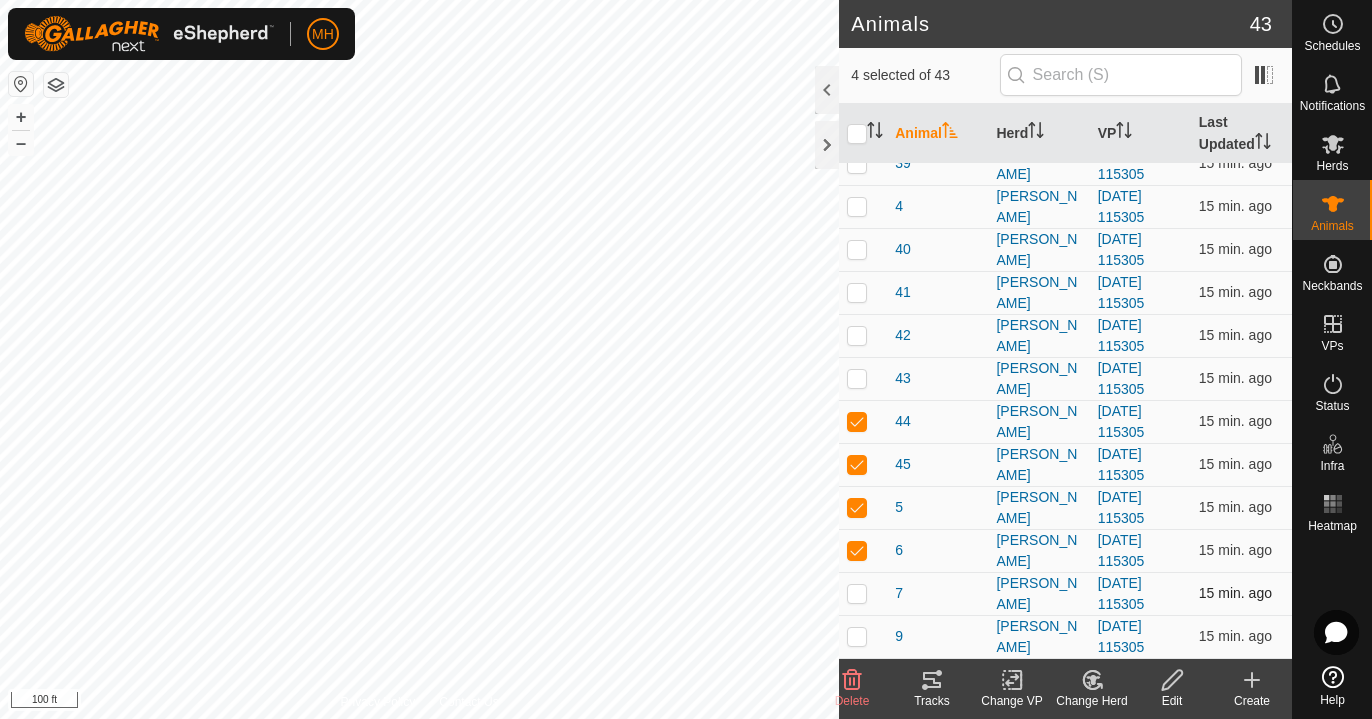 click at bounding box center [857, 593] 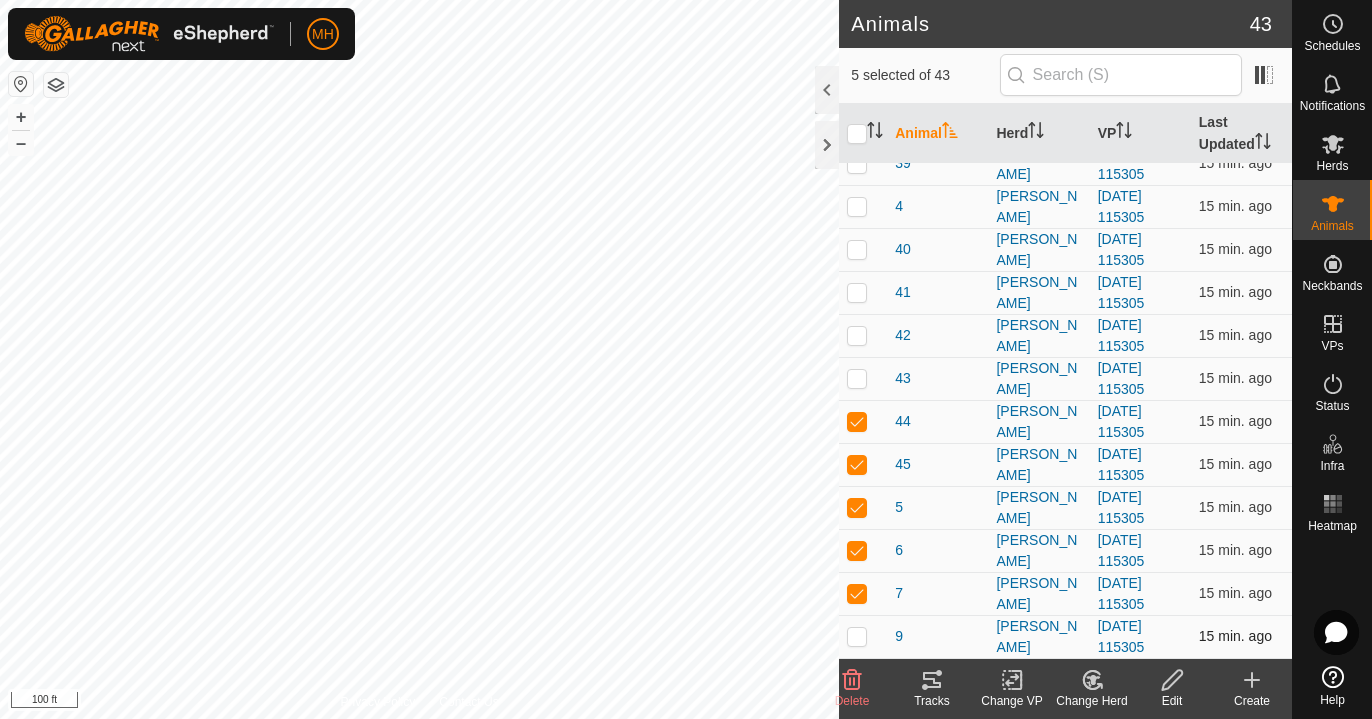 click at bounding box center (857, 636) 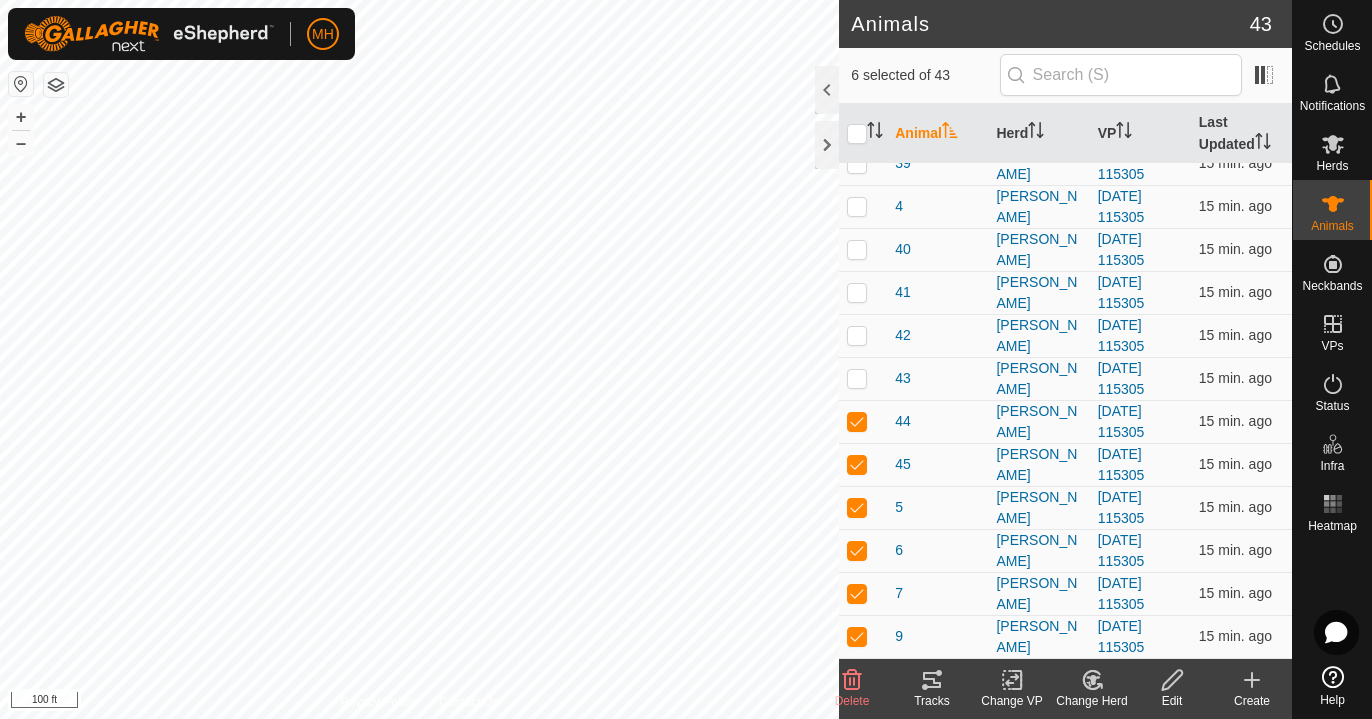 click 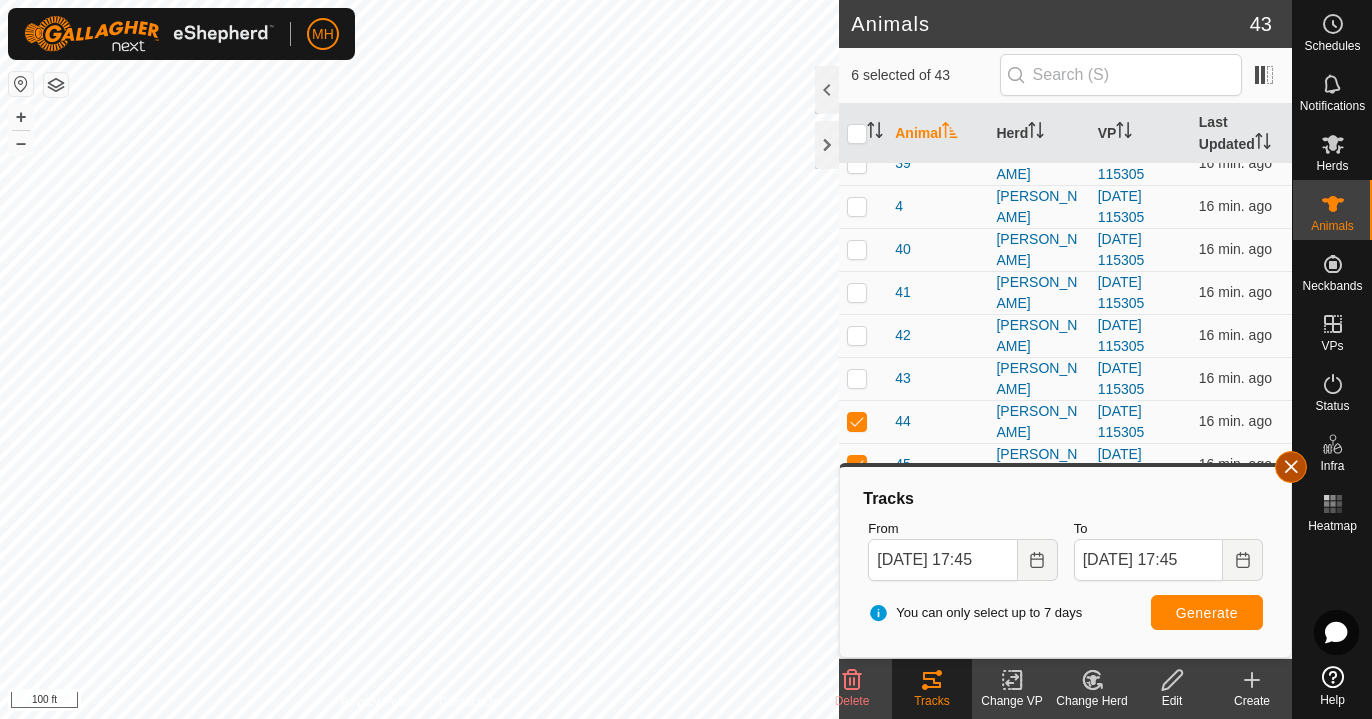 click at bounding box center [1291, 467] 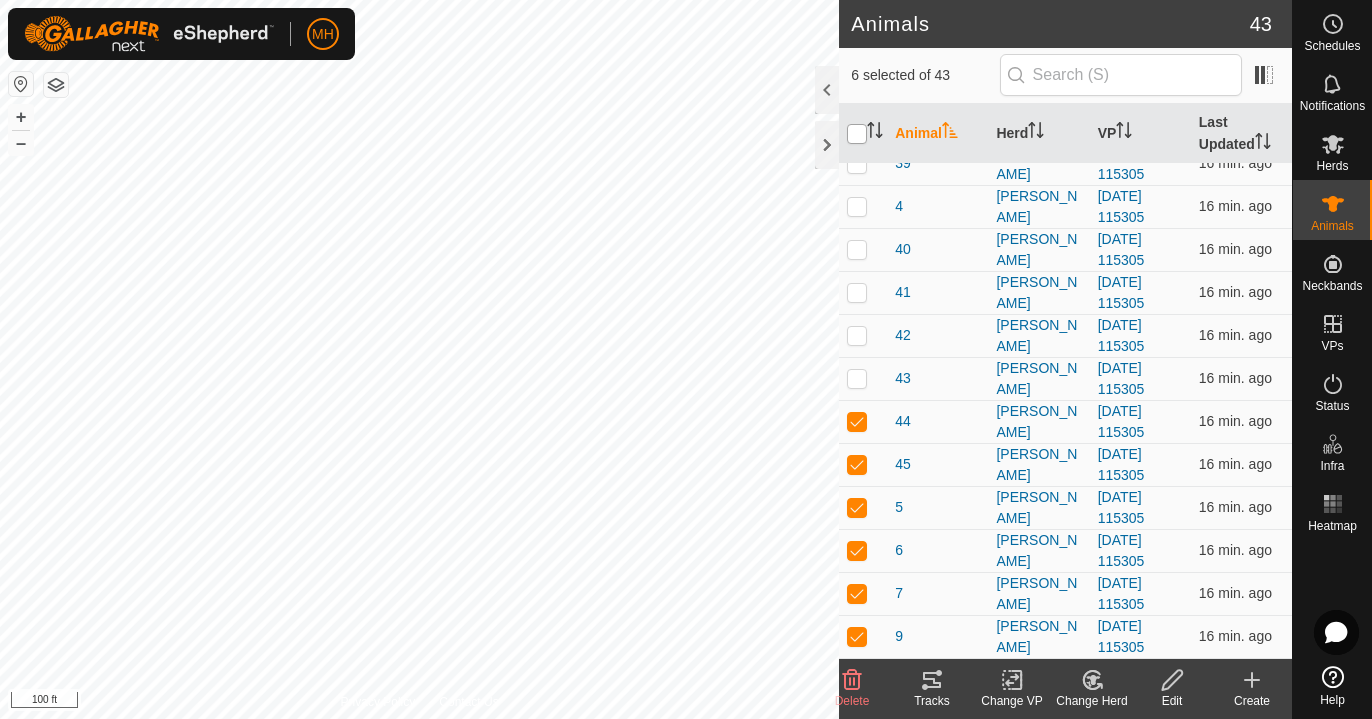 click at bounding box center [857, 134] 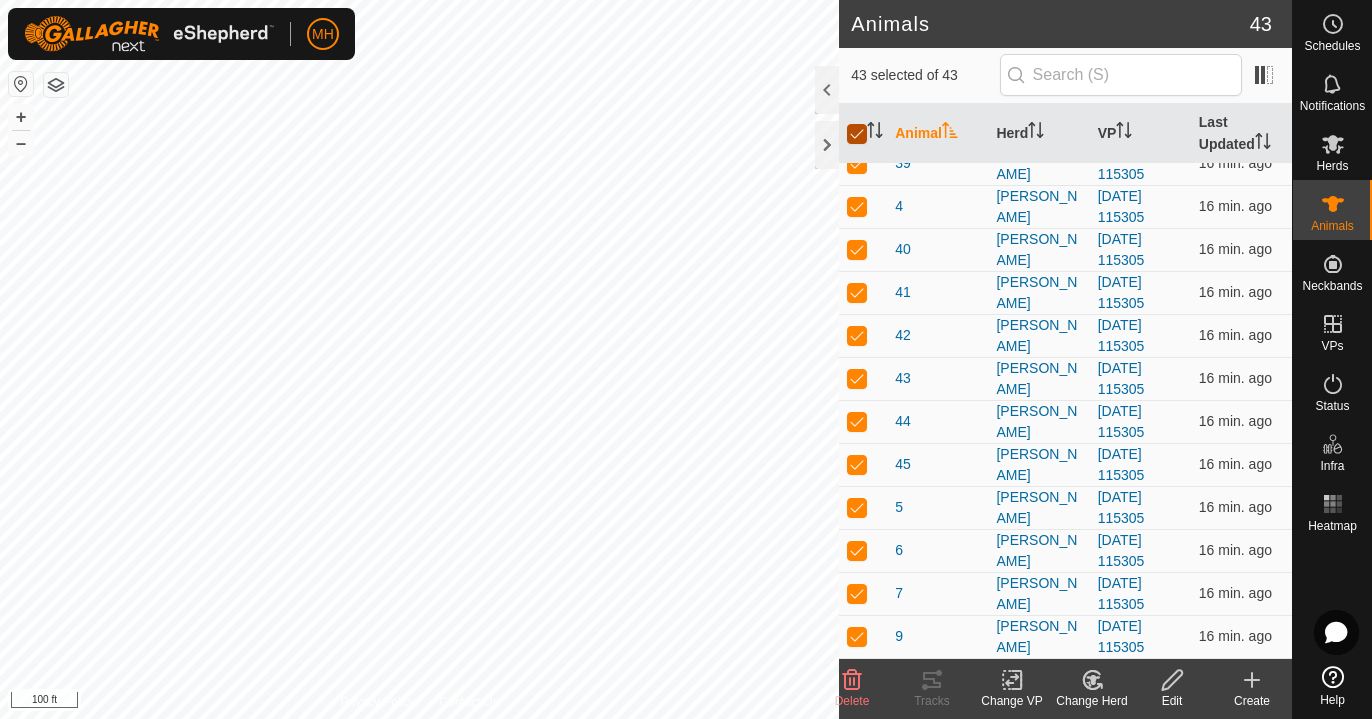 click at bounding box center (857, 134) 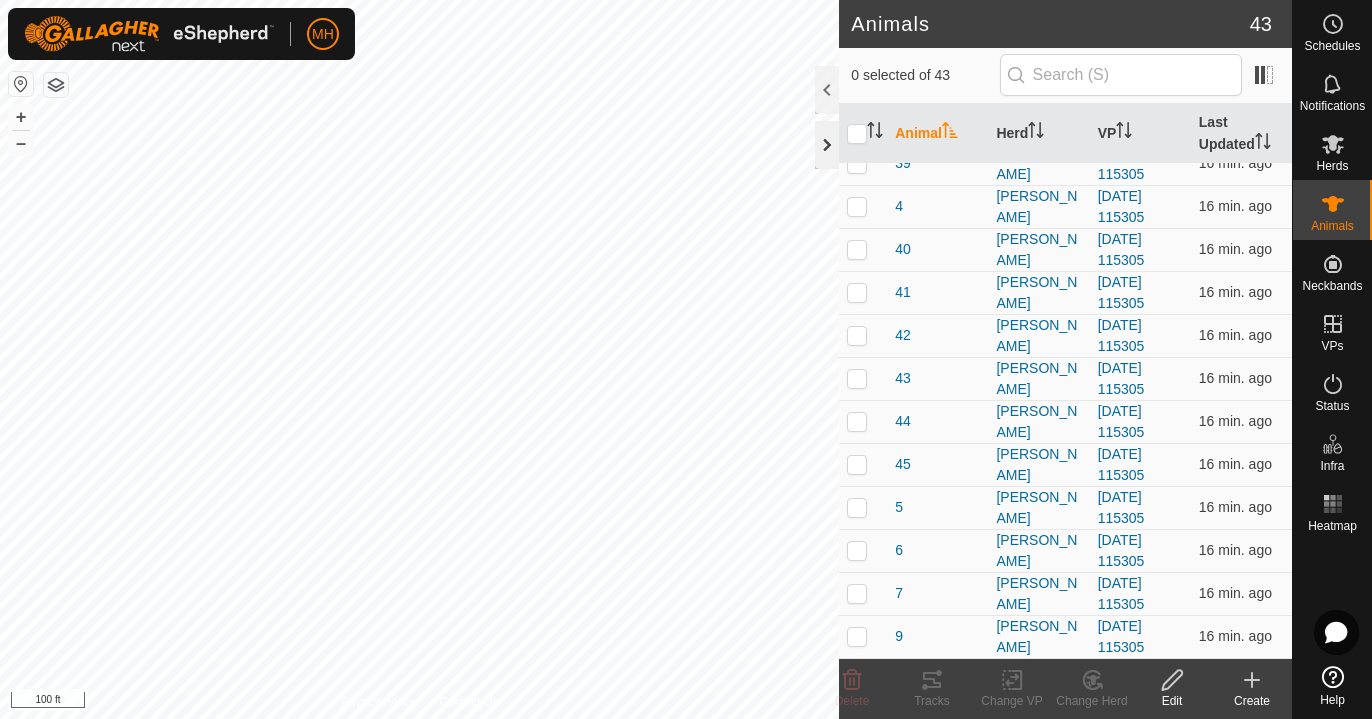 click 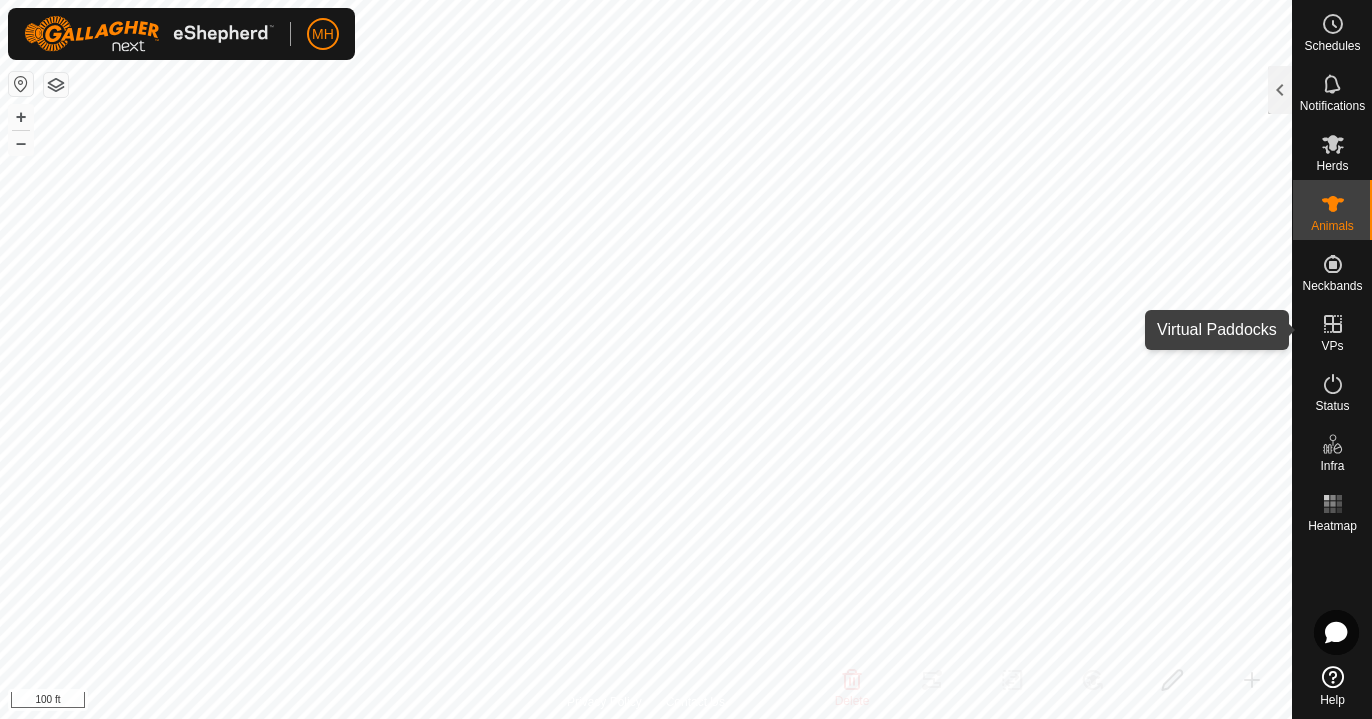 click on "VPs" at bounding box center [1332, 346] 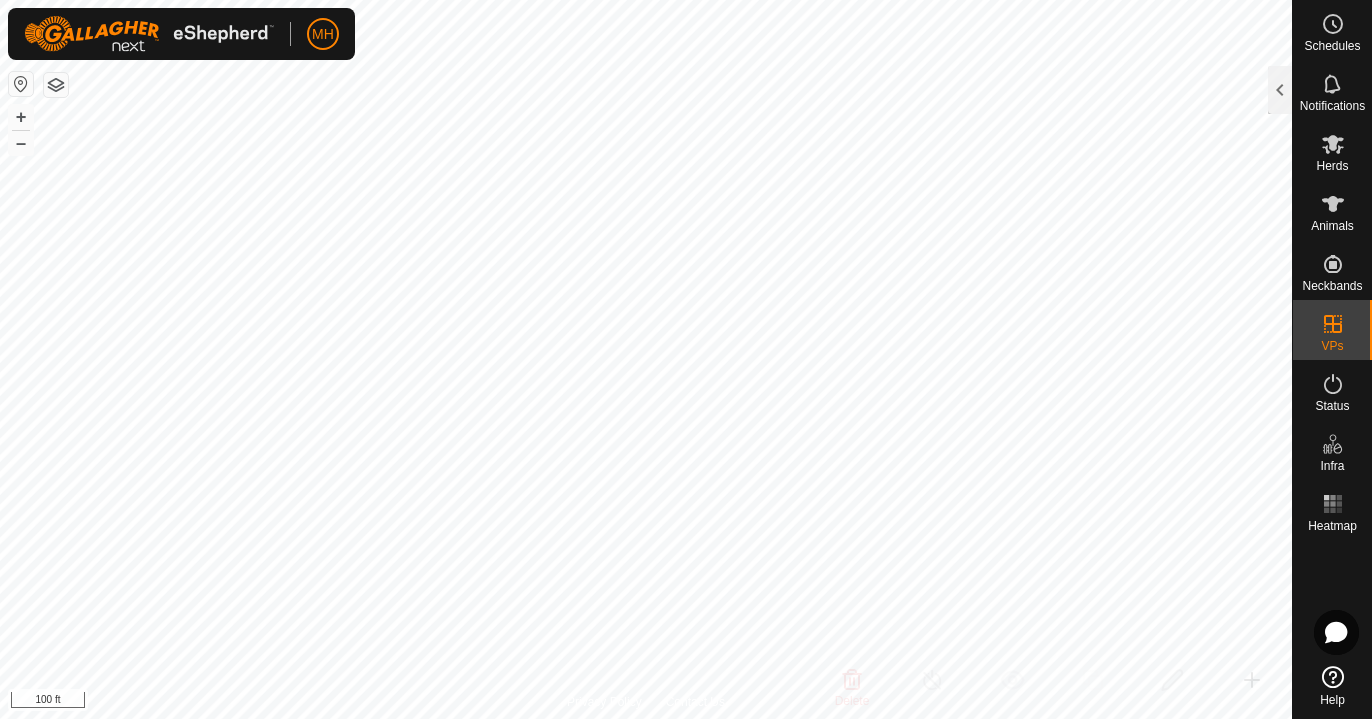 click at bounding box center (1333, 324) 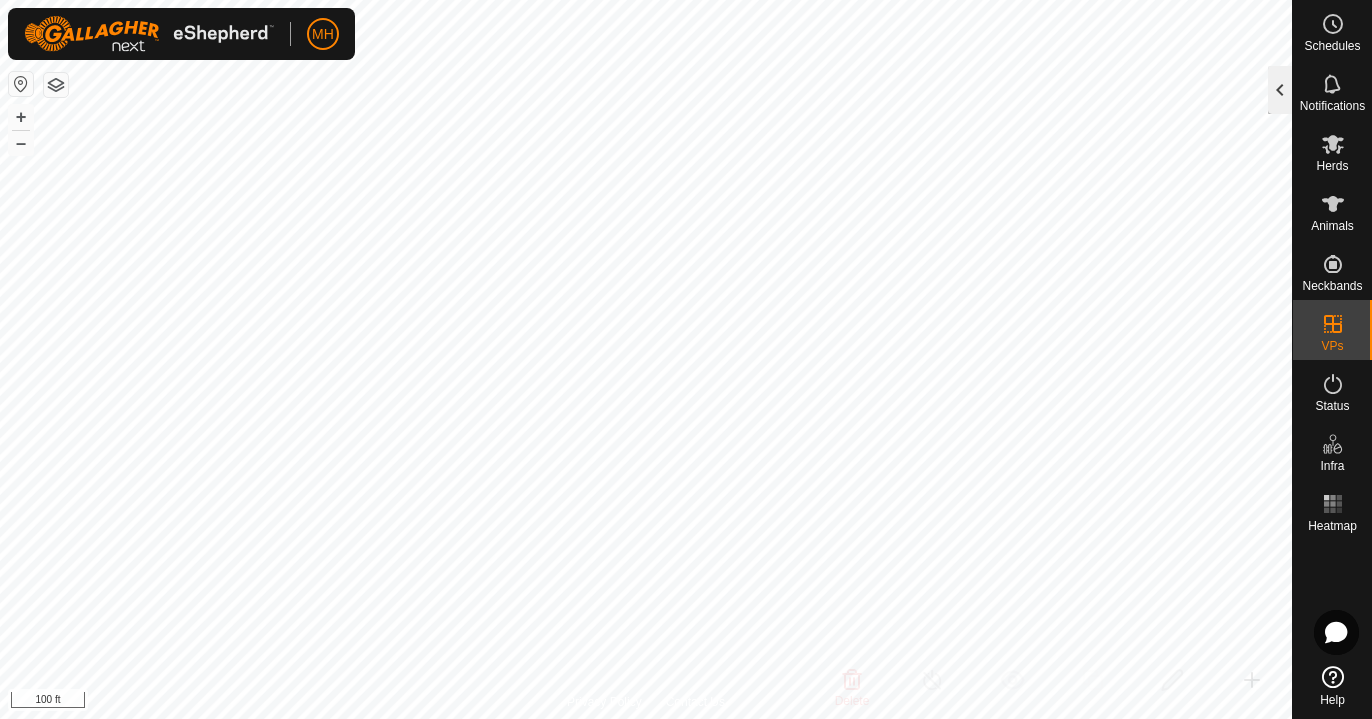 click 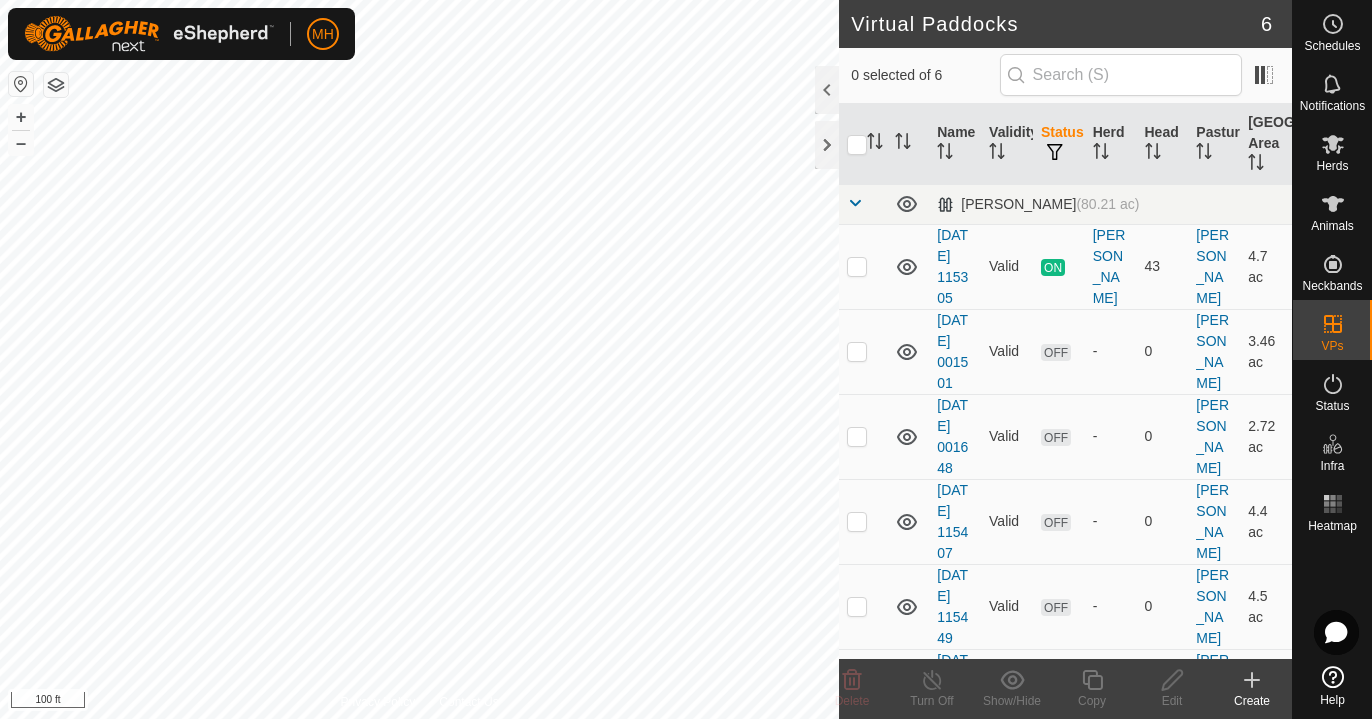 click 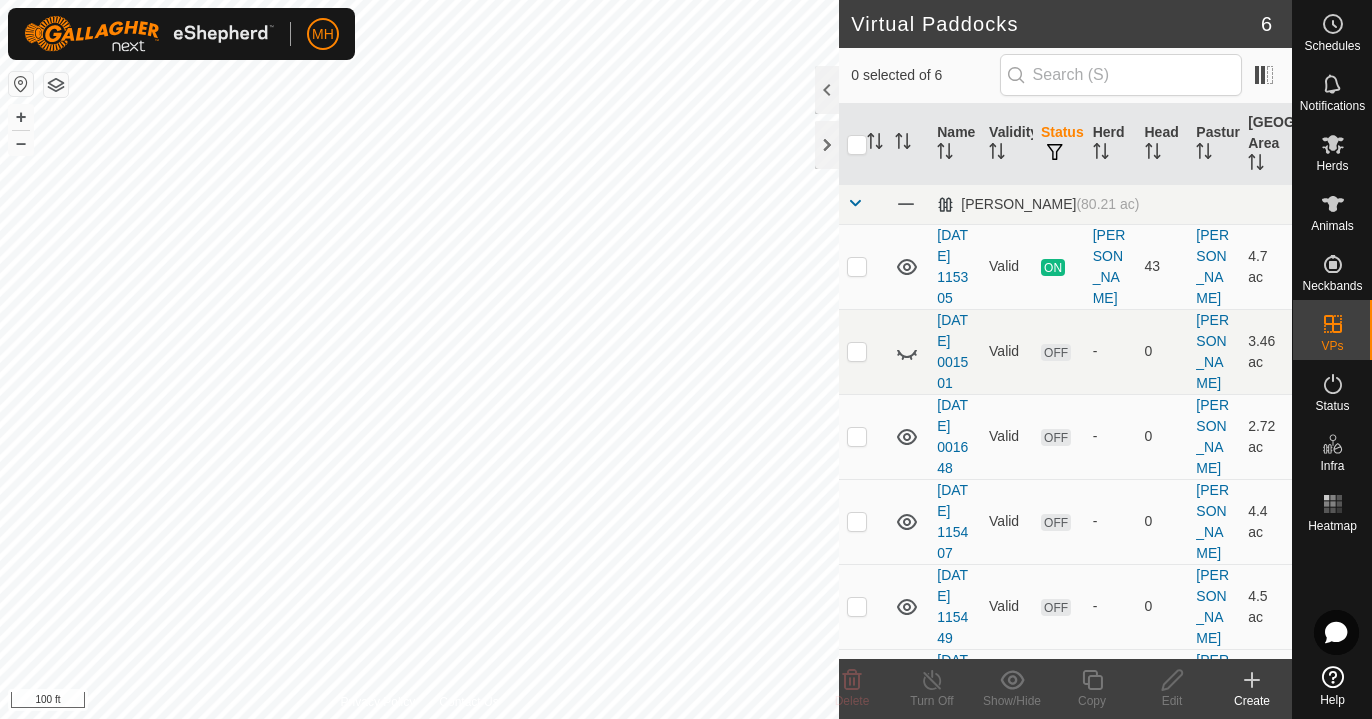 click 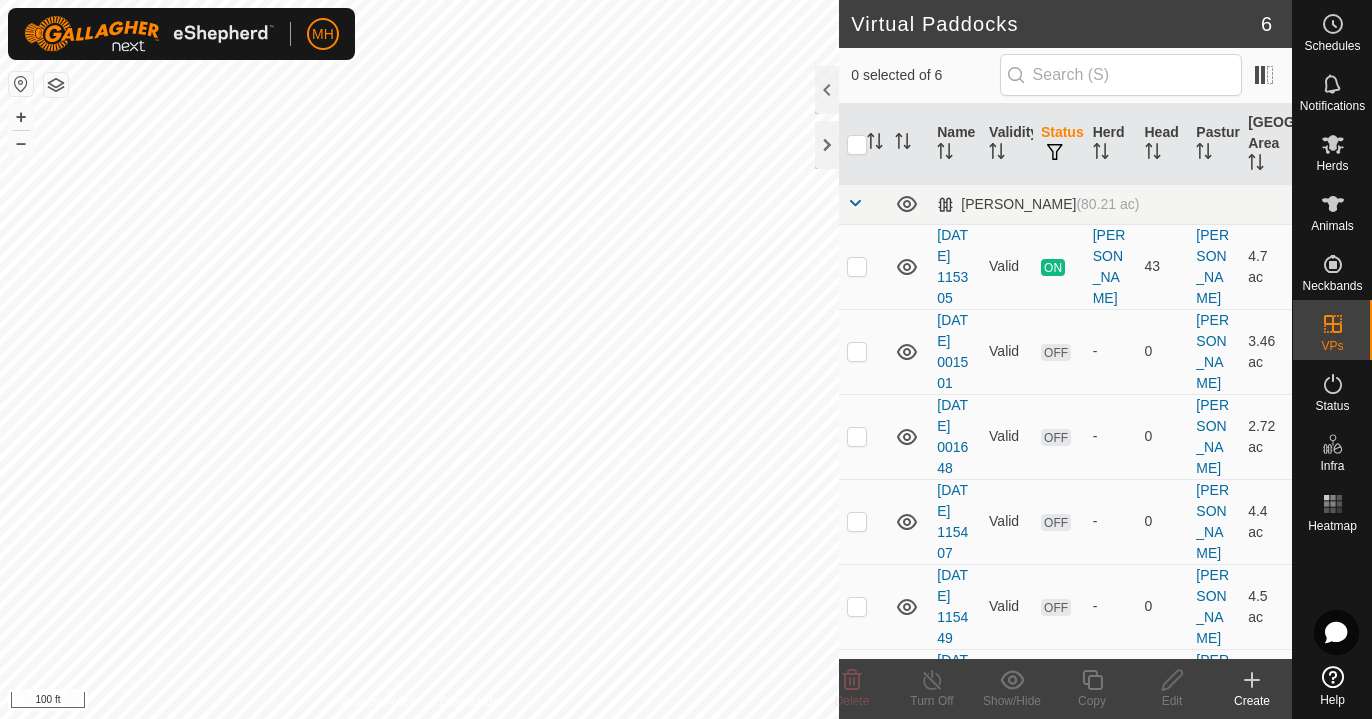 click 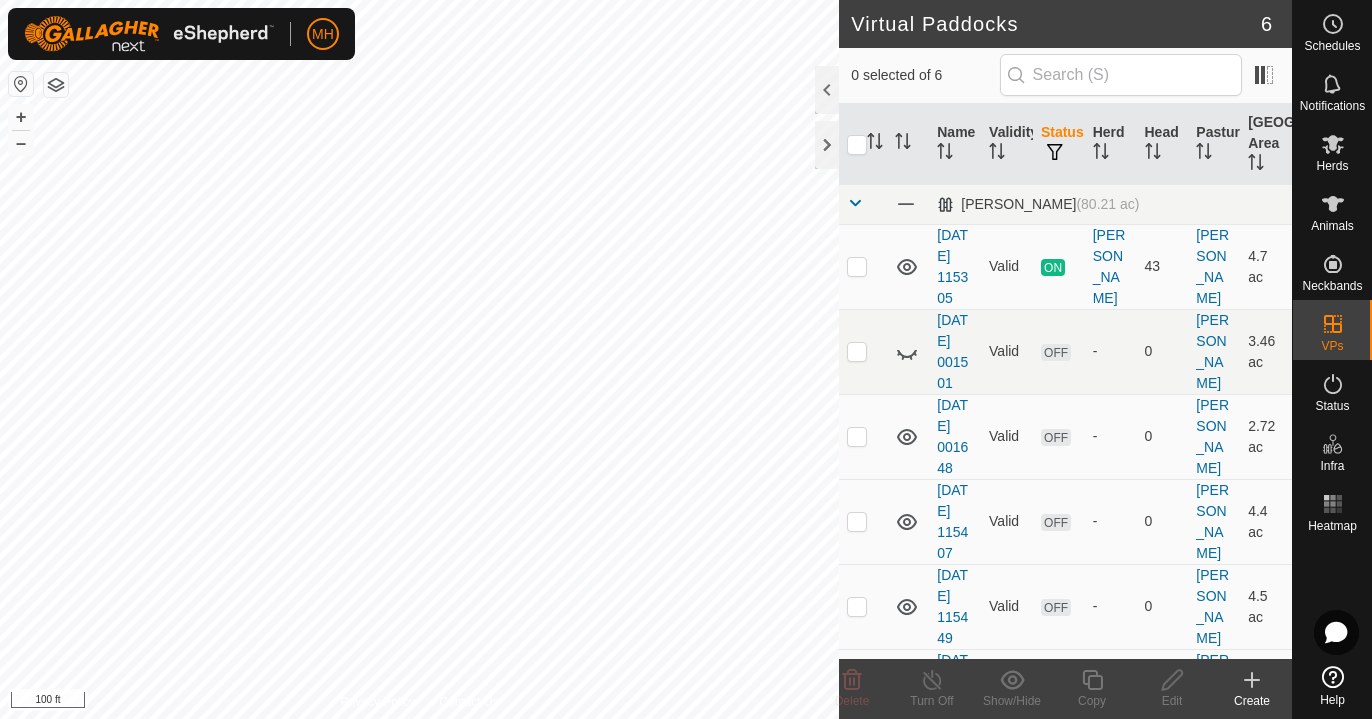 click 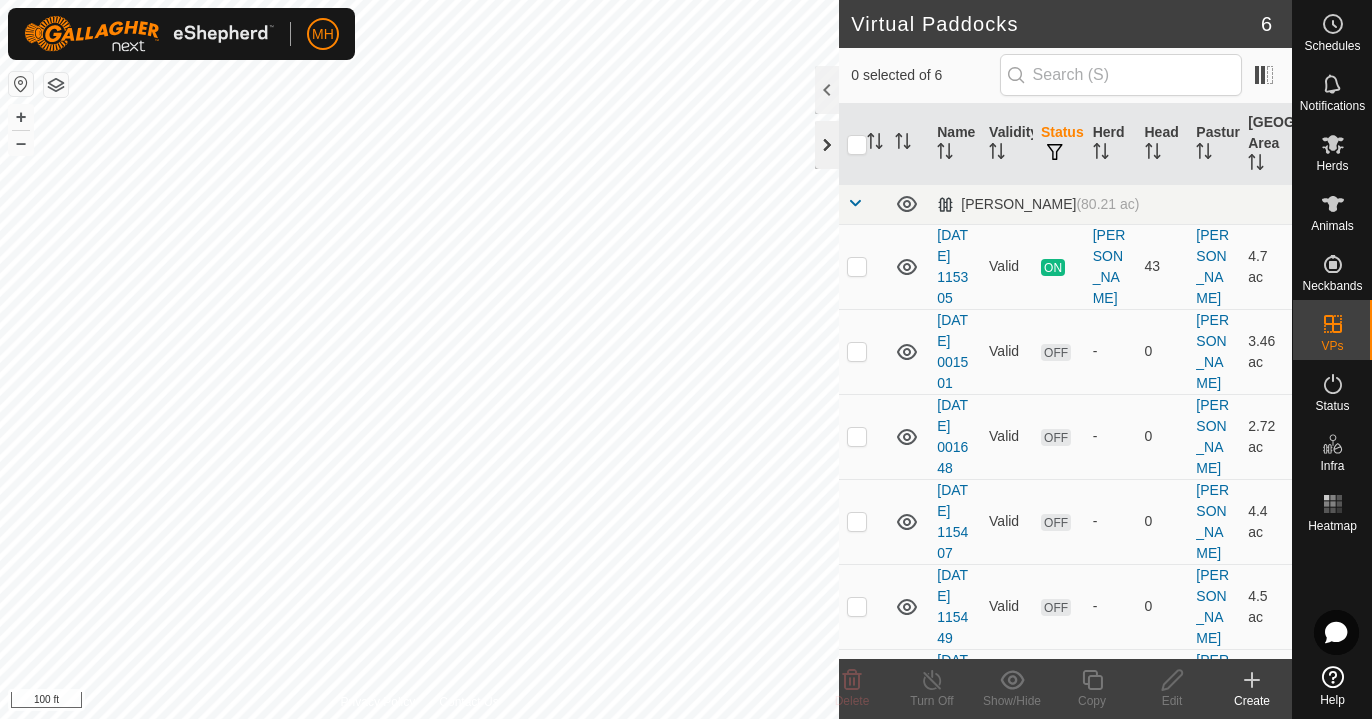 click 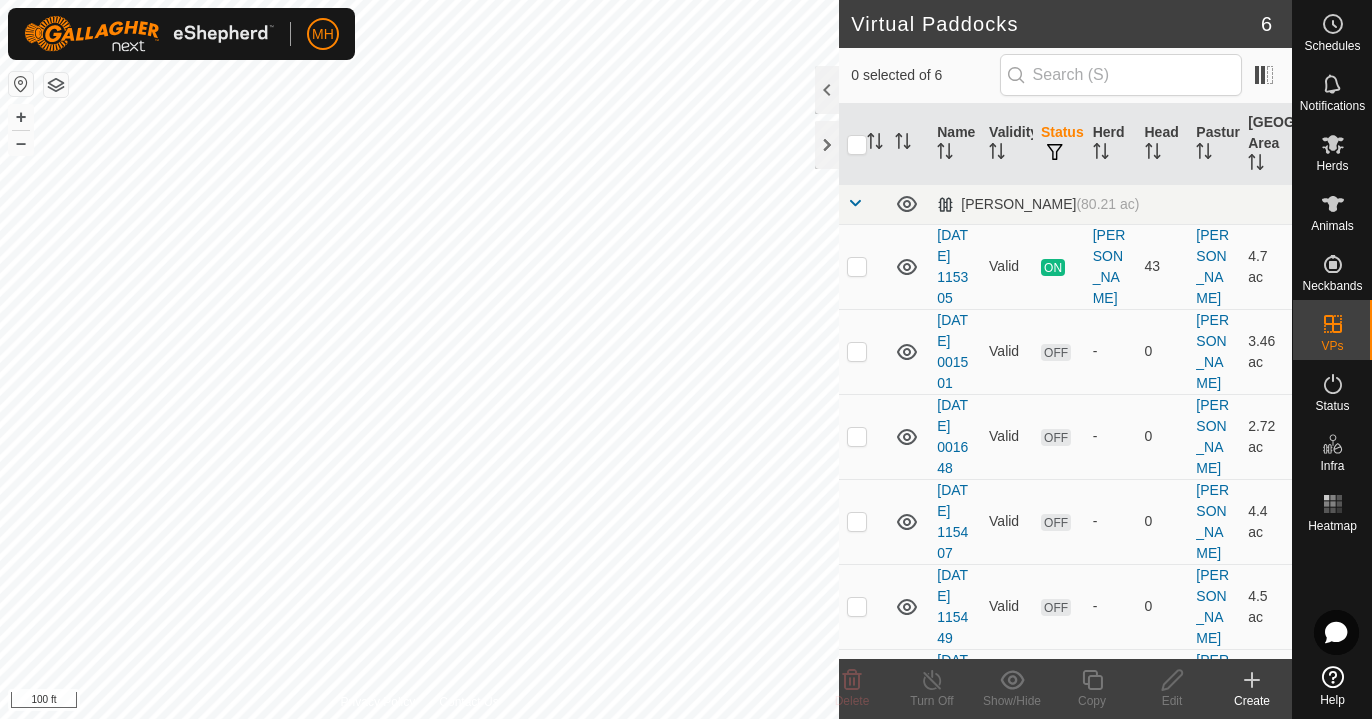 scroll, scrollTop: 0, scrollLeft: 0, axis: both 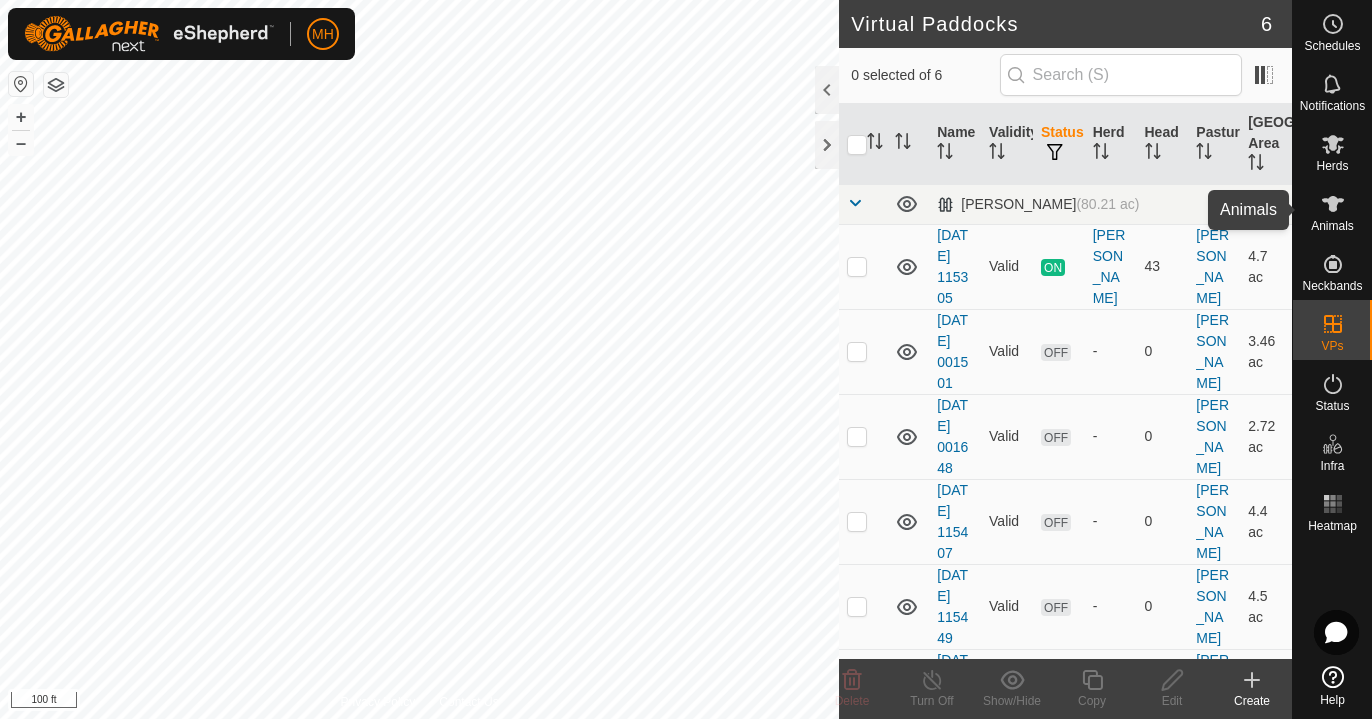 click on "Animals" at bounding box center (1332, 226) 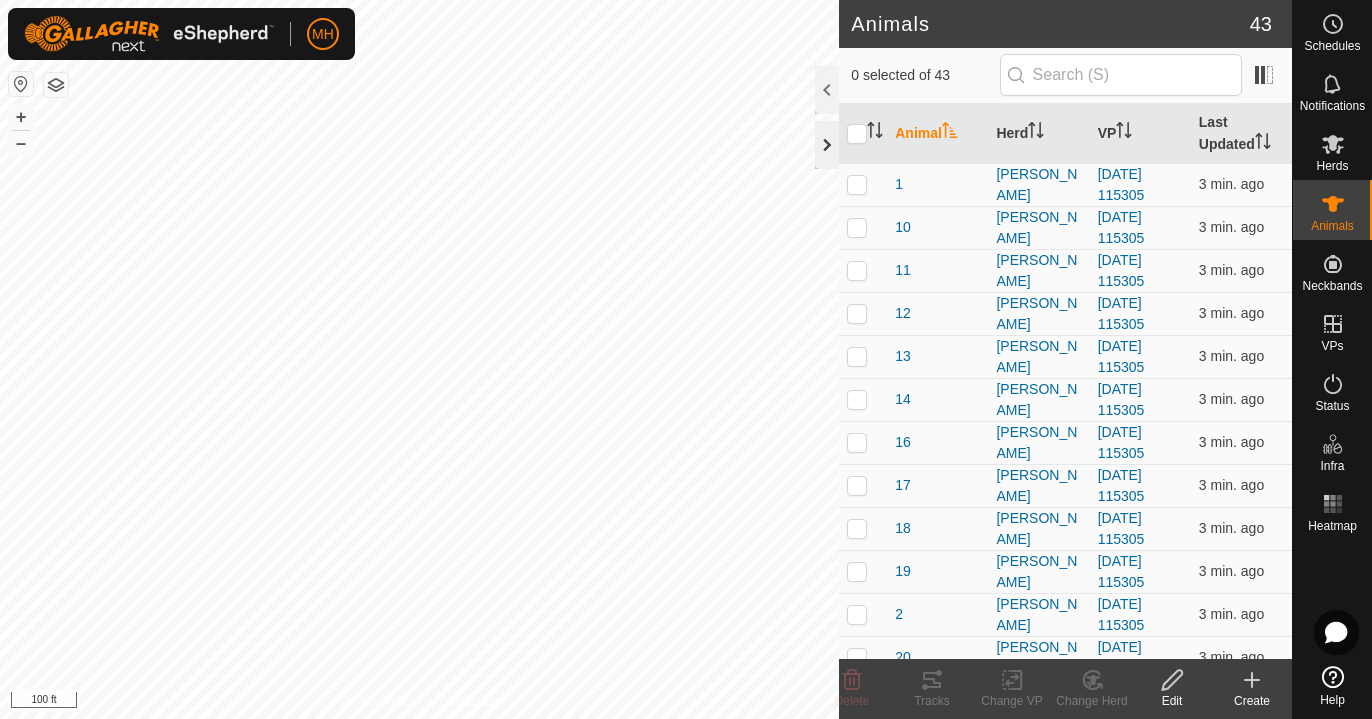click 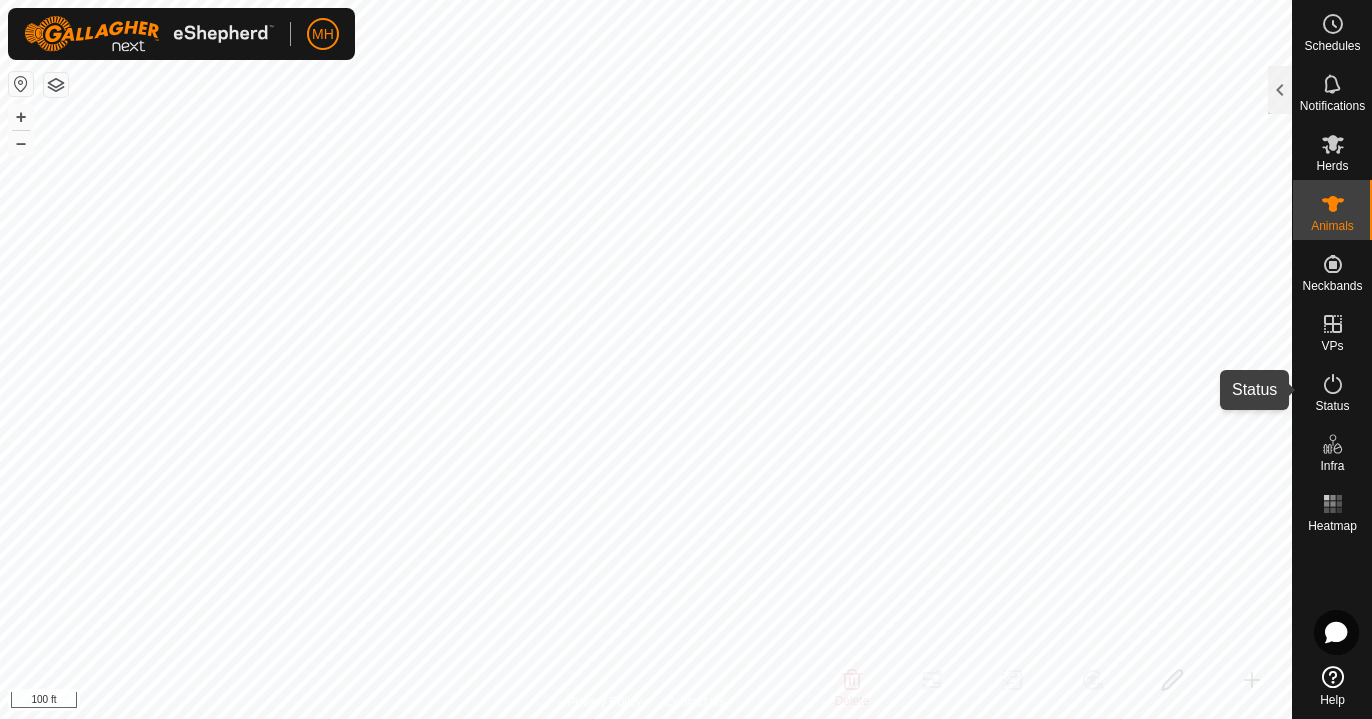 click 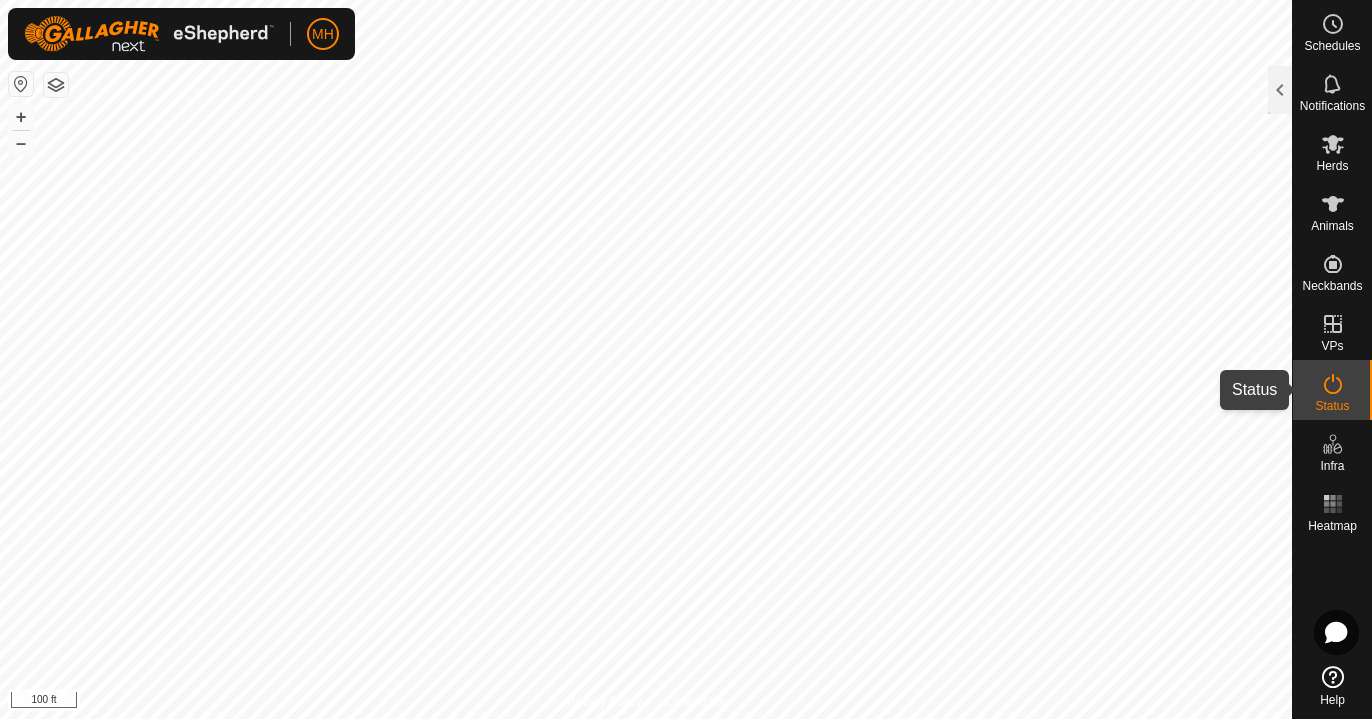 click 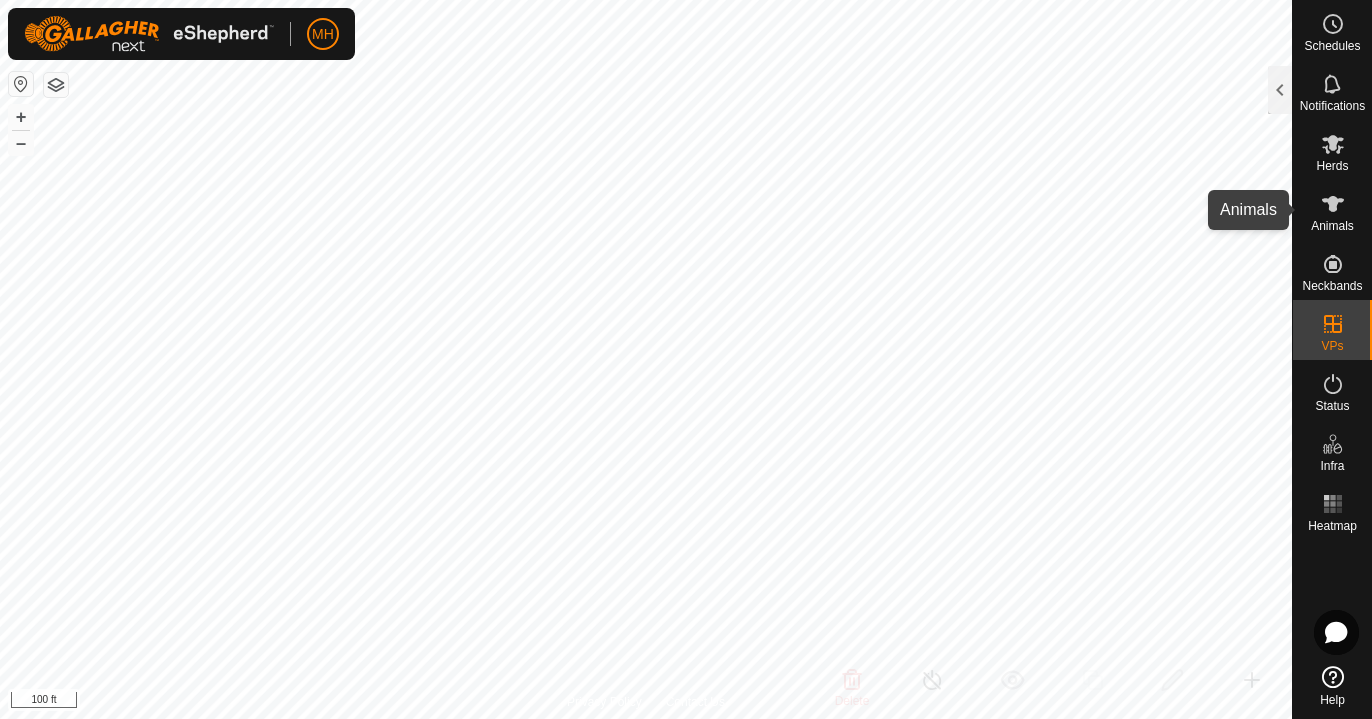 click 